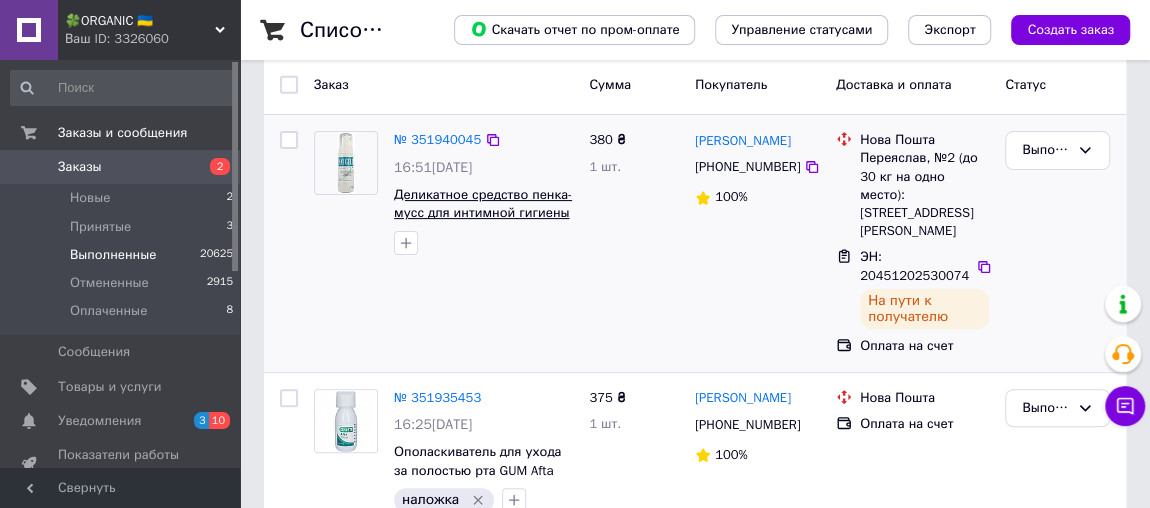 scroll, scrollTop: 173, scrollLeft: 0, axis: vertical 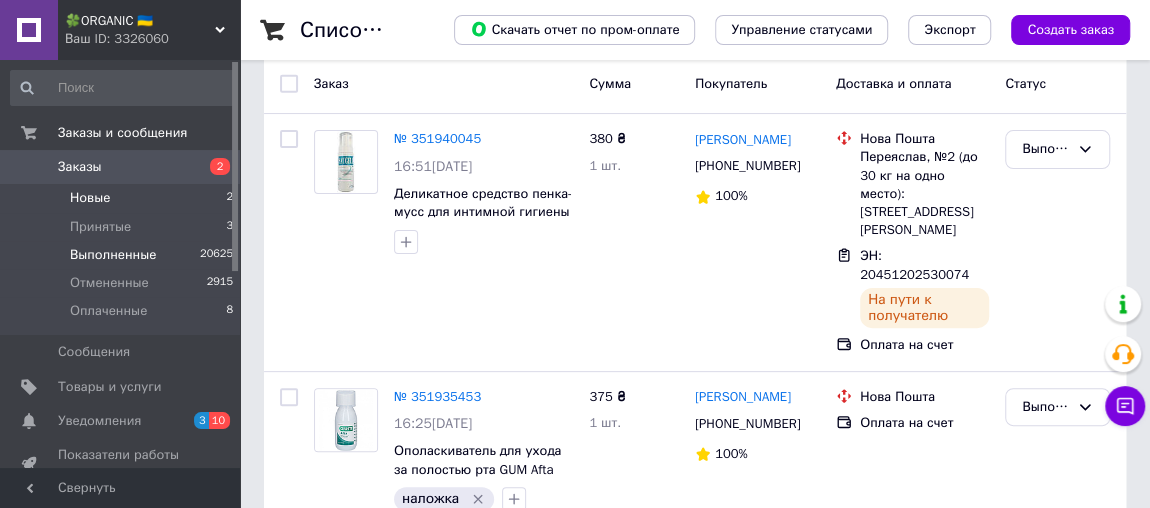 click on "Новые 2" at bounding box center (122, 198) 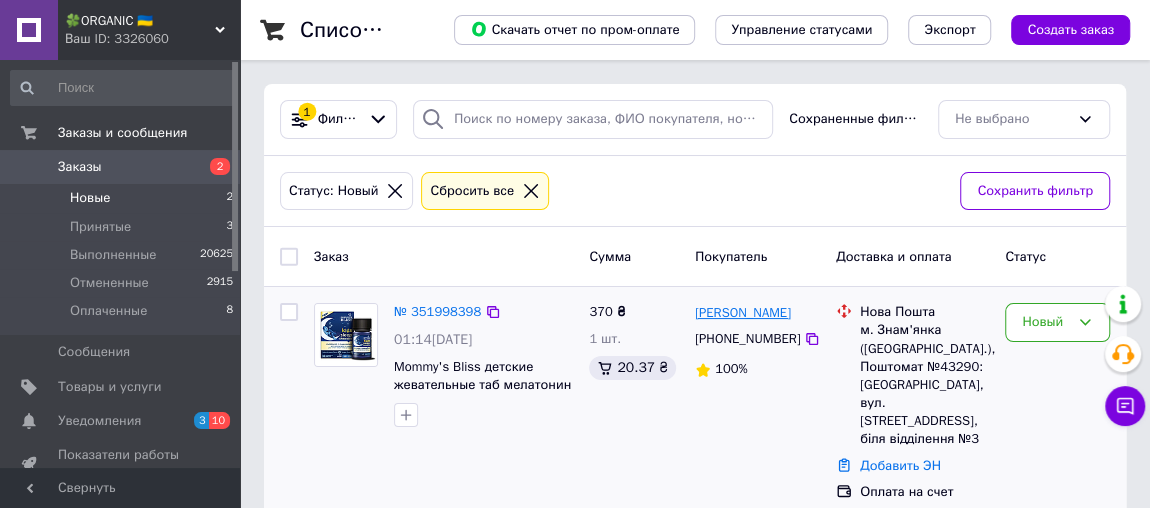 scroll, scrollTop: 243, scrollLeft: 0, axis: vertical 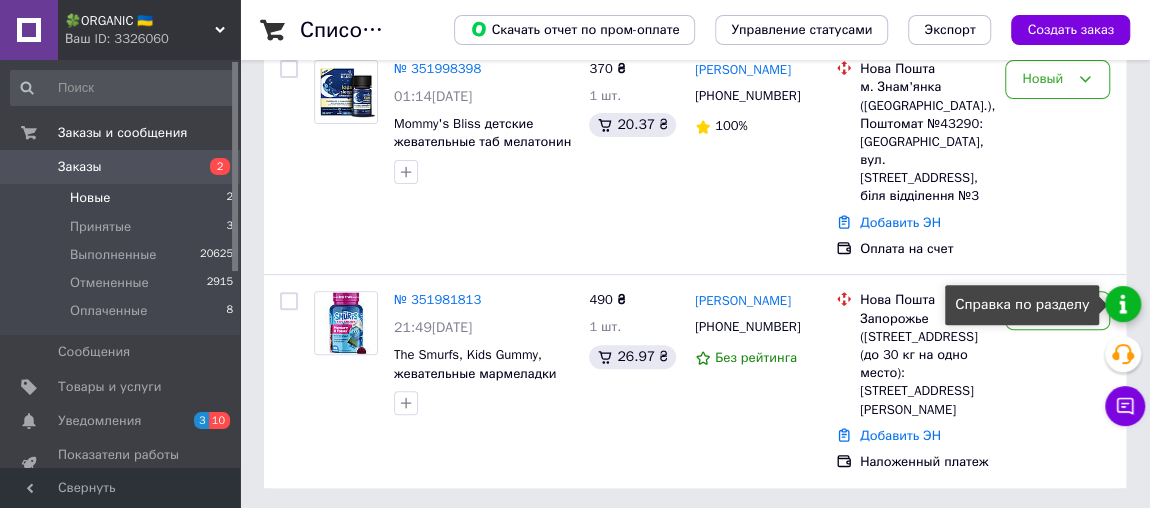 click on "Справка по разделу" at bounding box center [1022, 305] 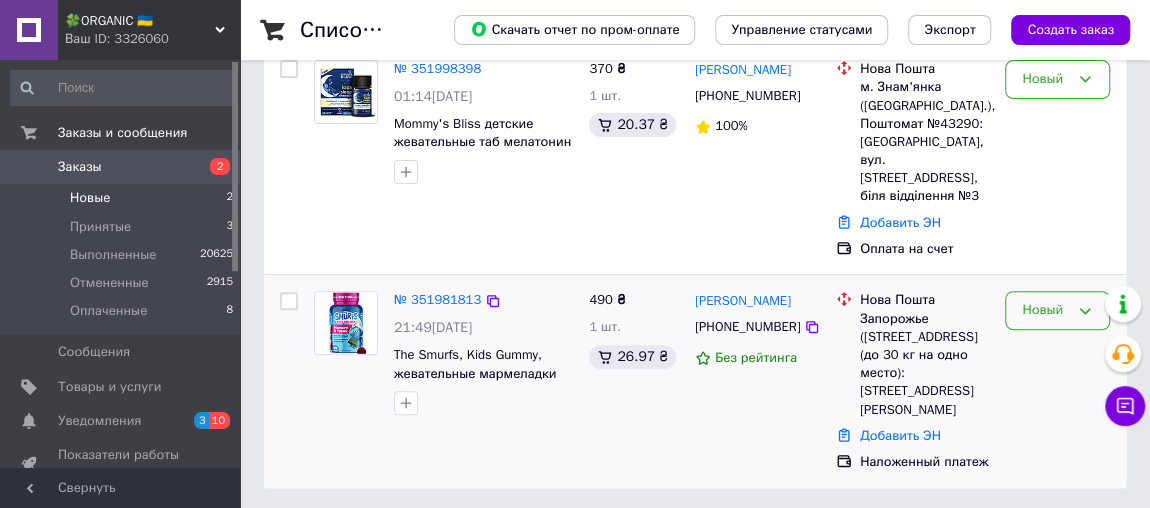 click on "Новый" at bounding box center [1045, 310] 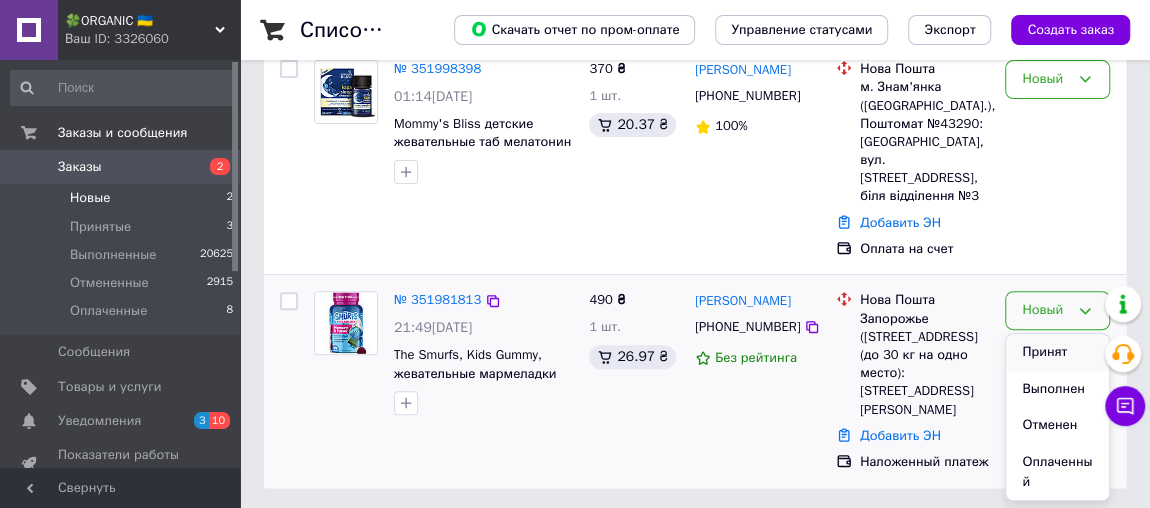 click on "Принят" at bounding box center [1057, 352] 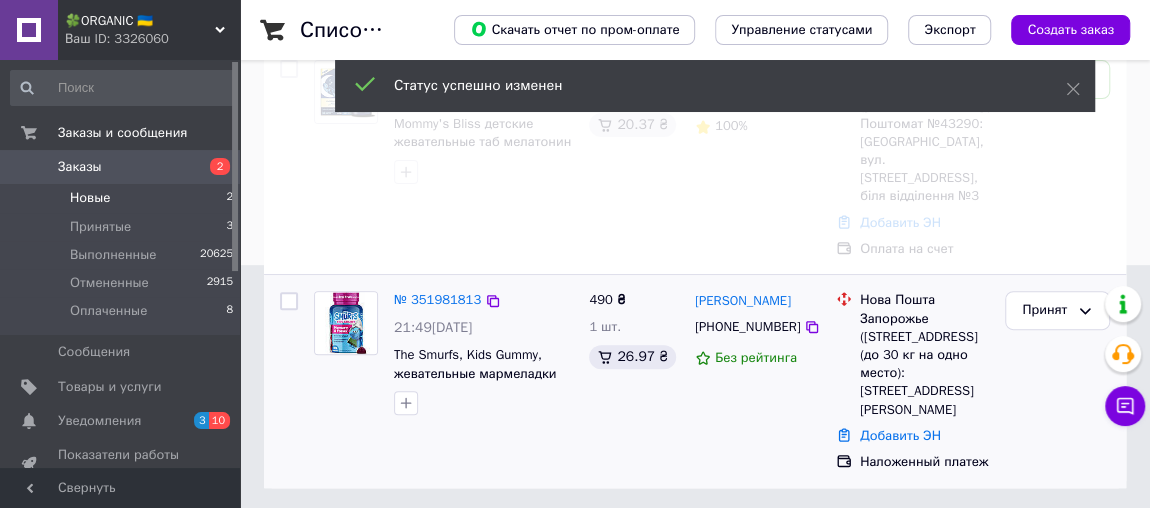 click on "Статус успешно изменен" at bounding box center [715, 86] 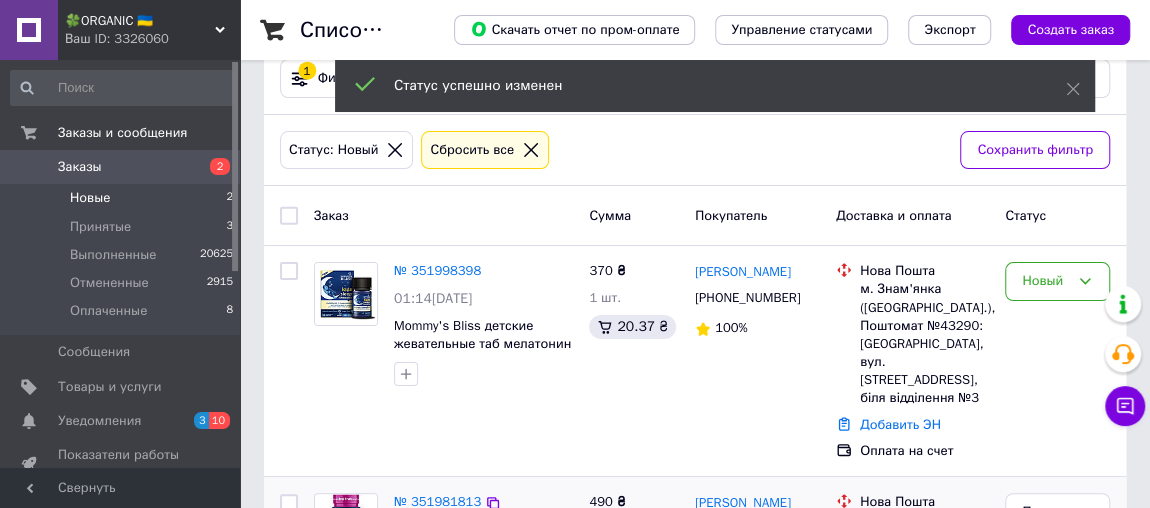 scroll, scrollTop: 39, scrollLeft: 0, axis: vertical 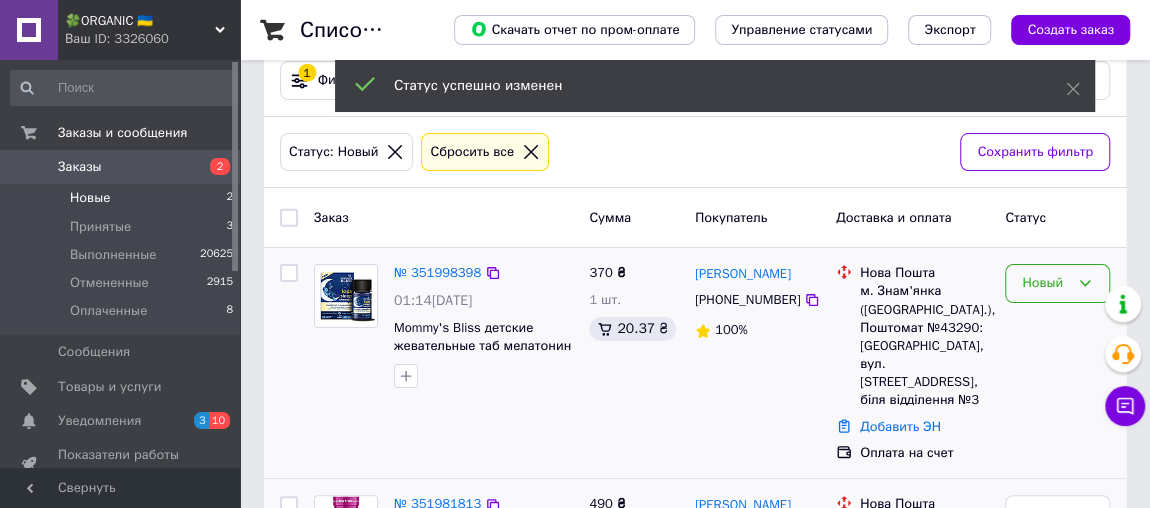 click on "Новый" at bounding box center (1057, 283) 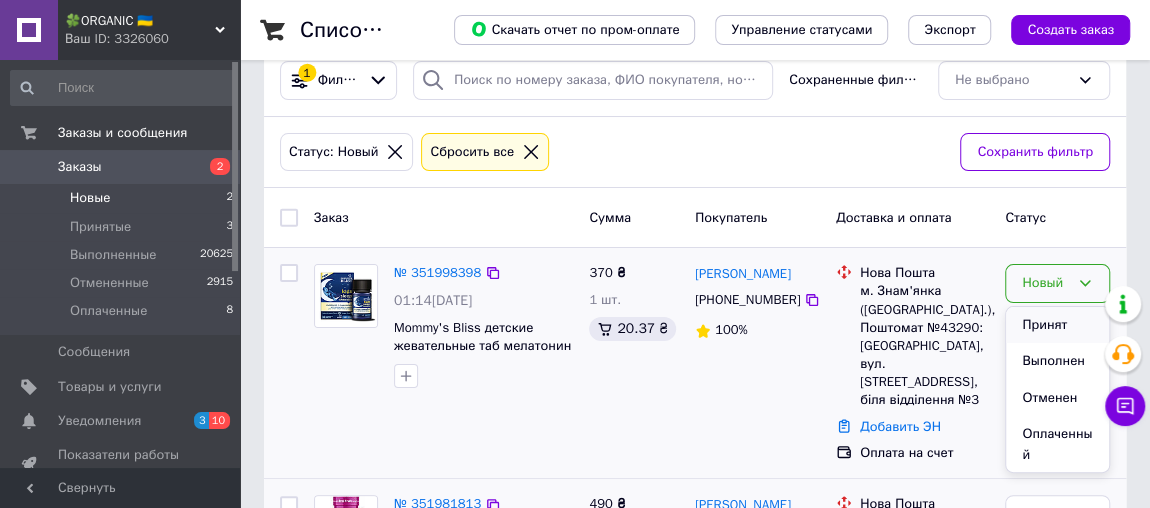 click on "Принят" at bounding box center [1057, 325] 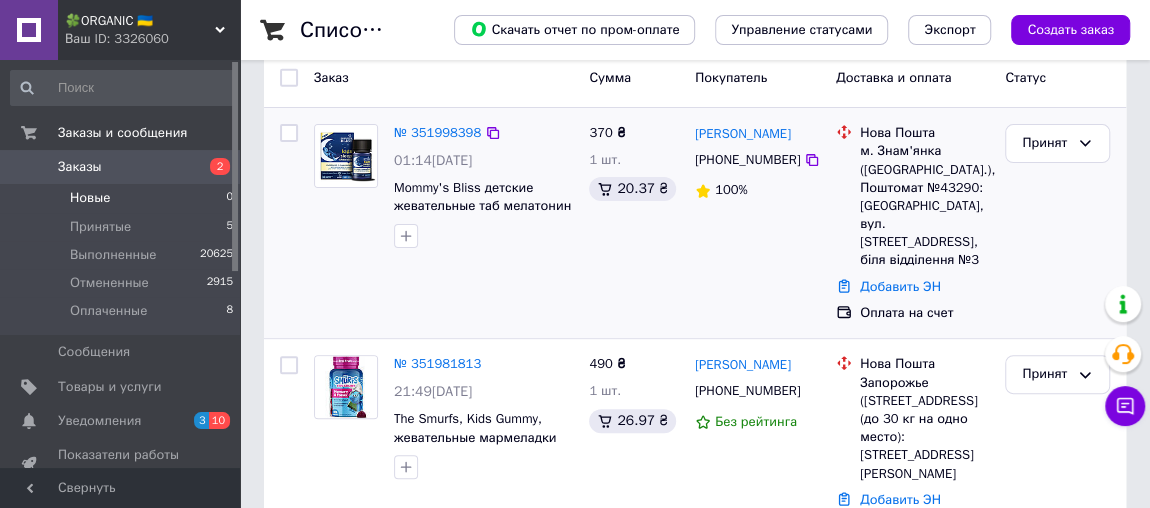 scroll, scrollTop: 243, scrollLeft: 0, axis: vertical 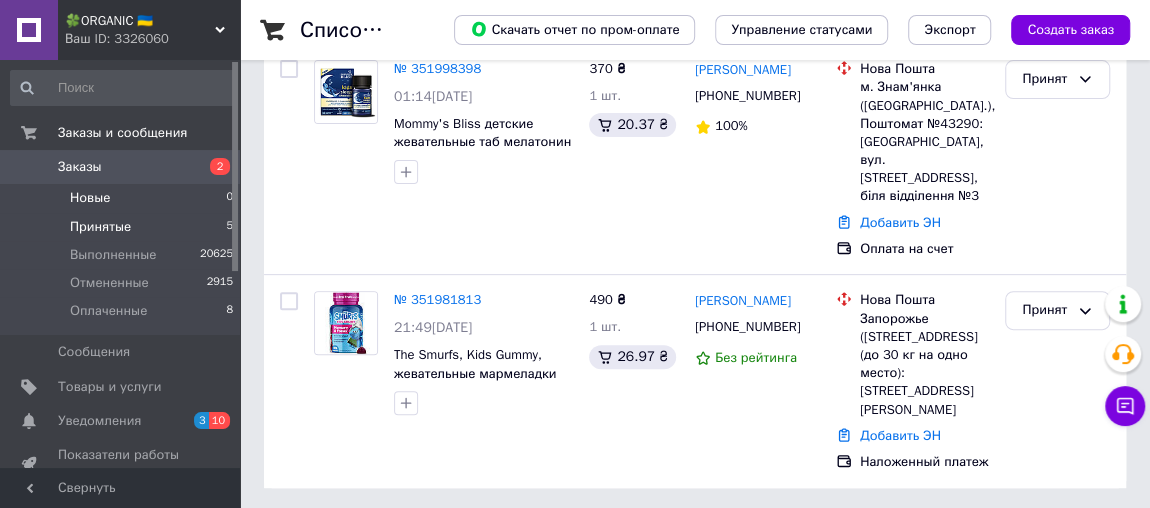 click on "Принятые" at bounding box center [100, 227] 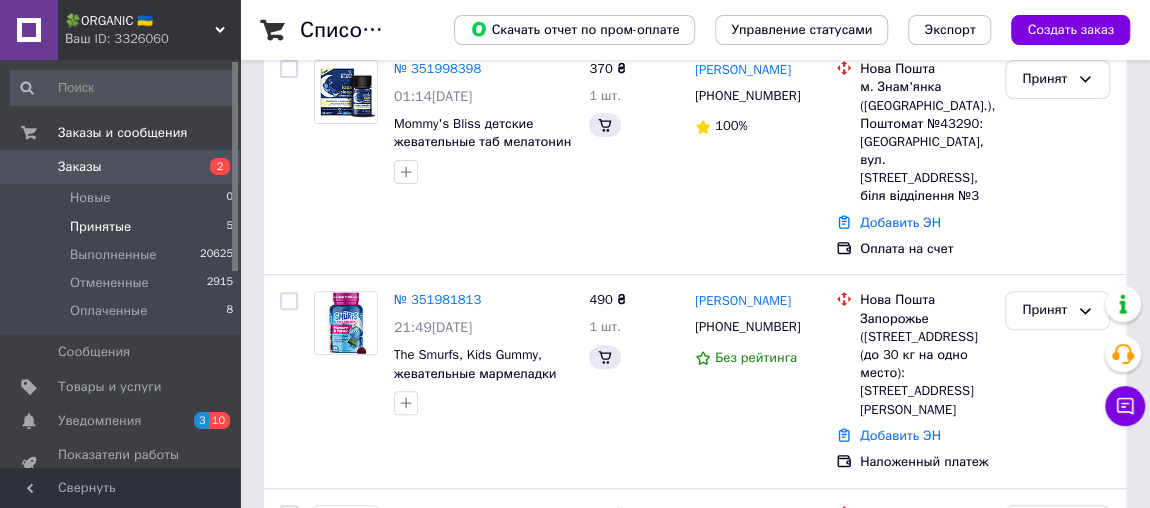 scroll, scrollTop: 0, scrollLeft: 0, axis: both 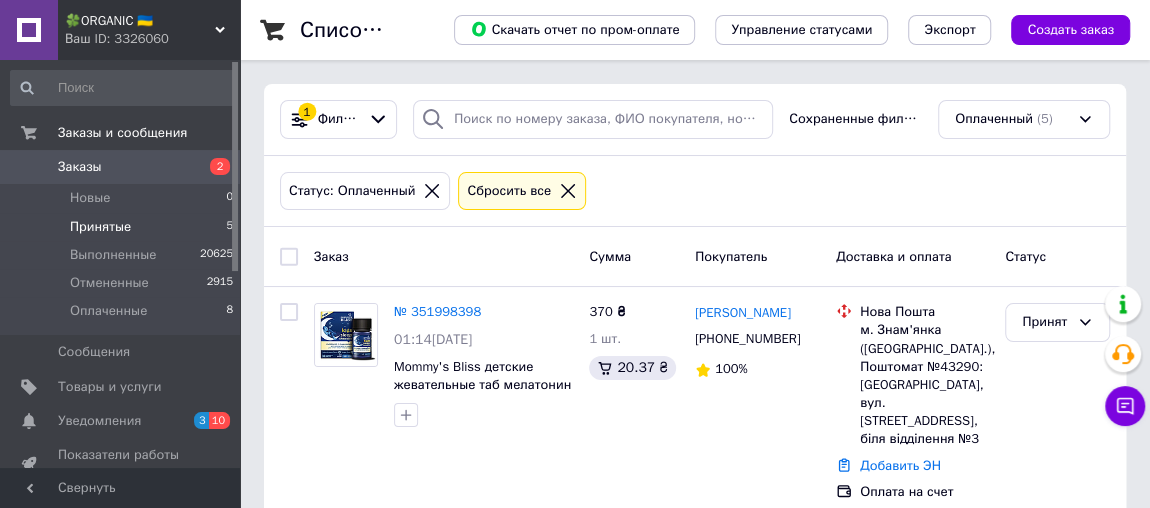 click on "Принятые" at bounding box center (100, 227) 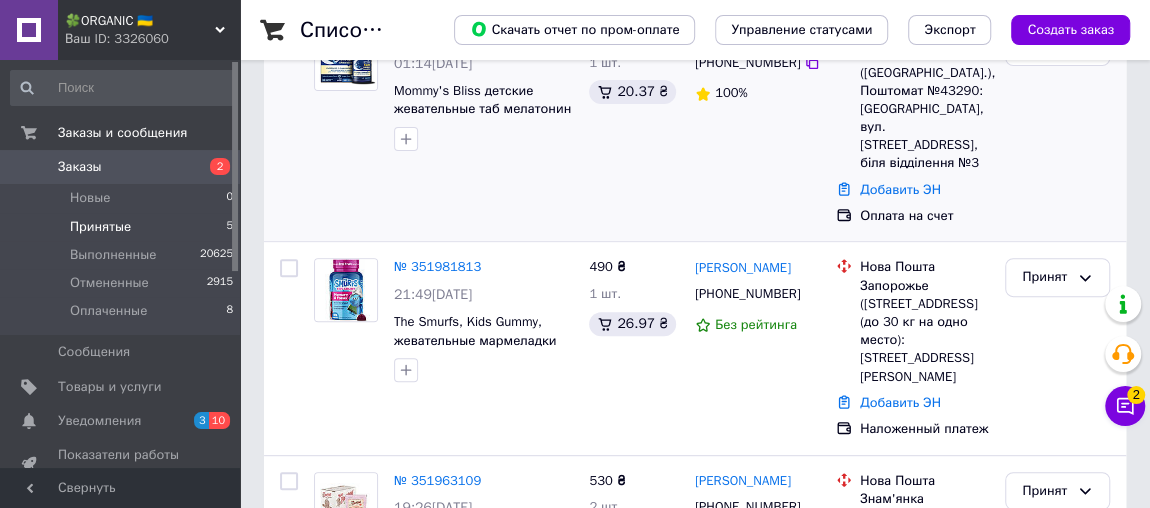 scroll, scrollTop: 281, scrollLeft: 0, axis: vertical 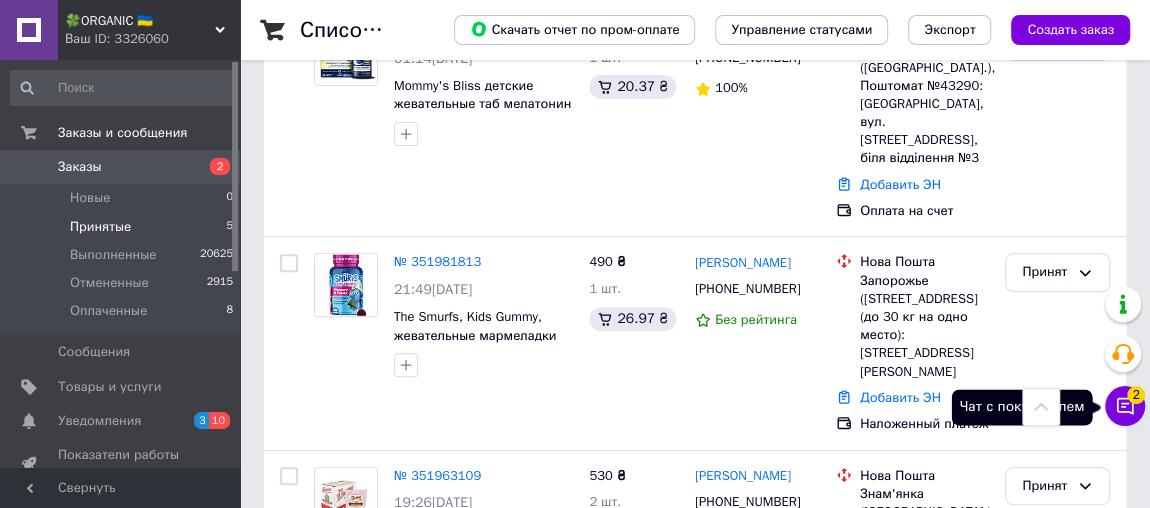 click 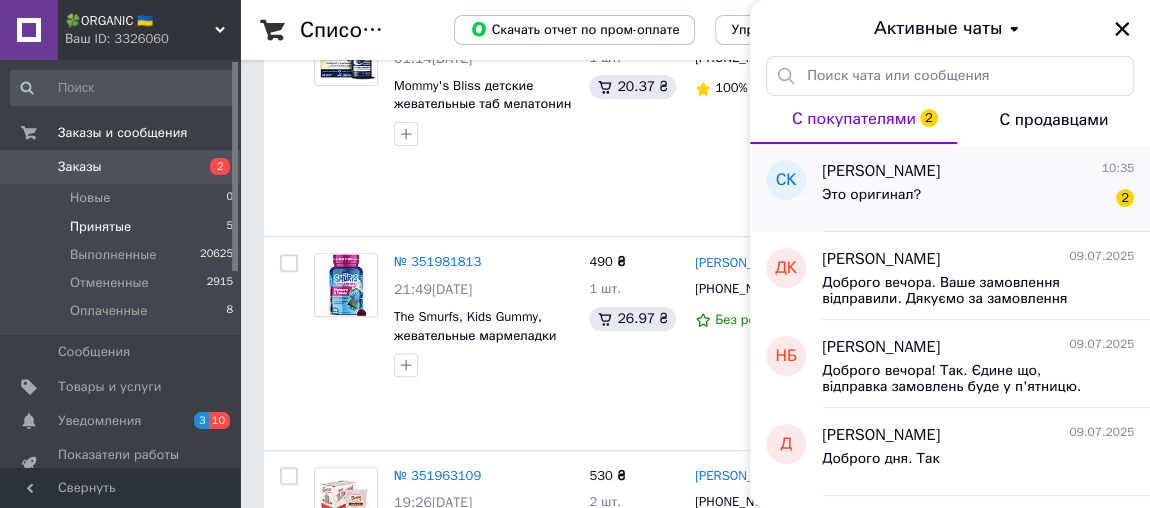 click on "Это оригинал? 2" at bounding box center [978, 199] 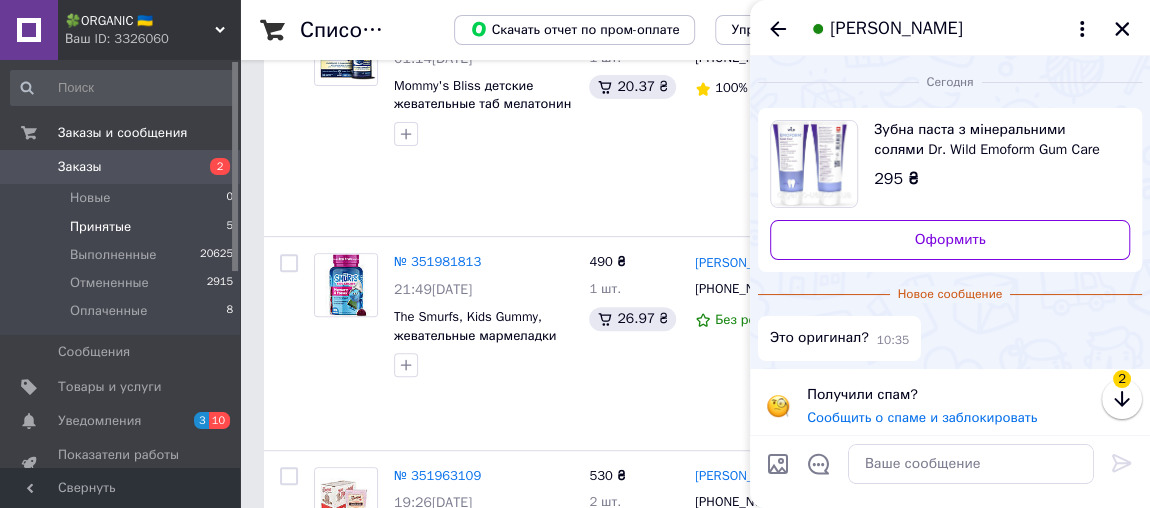 scroll, scrollTop: 6, scrollLeft: 0, axis: vertical 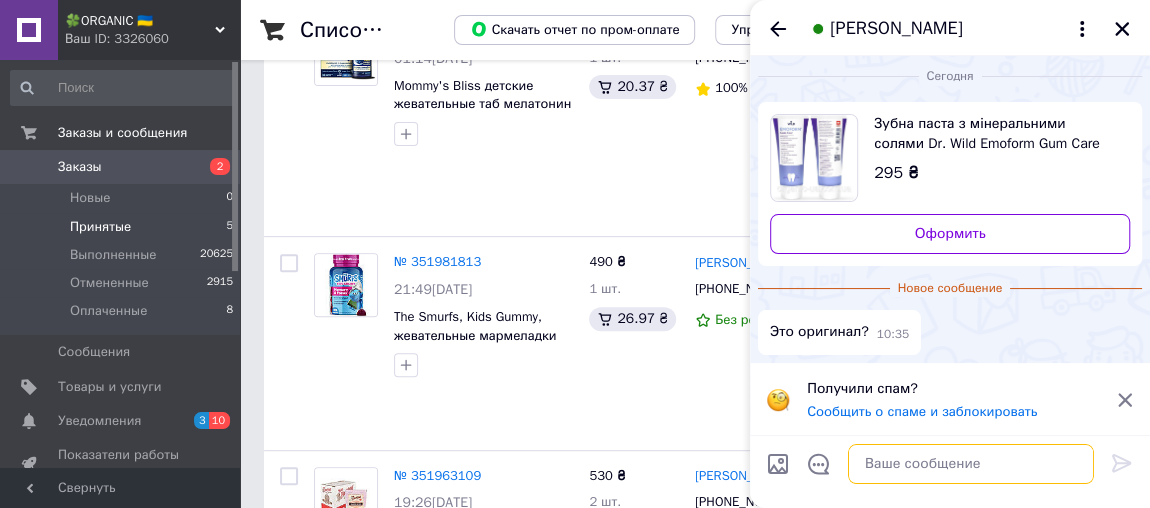 click at bounding box center (971, 464) 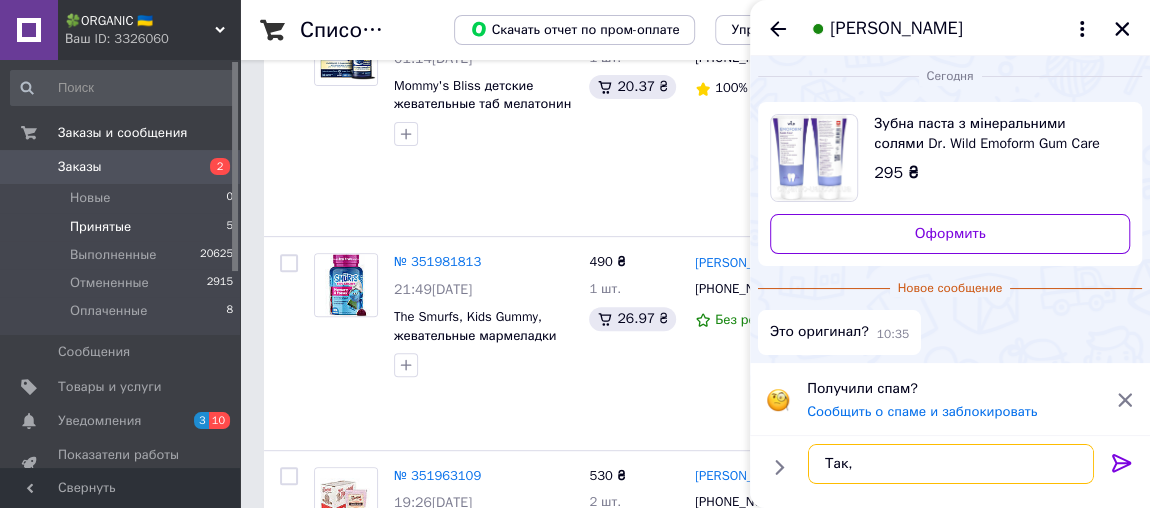 type on "Так" 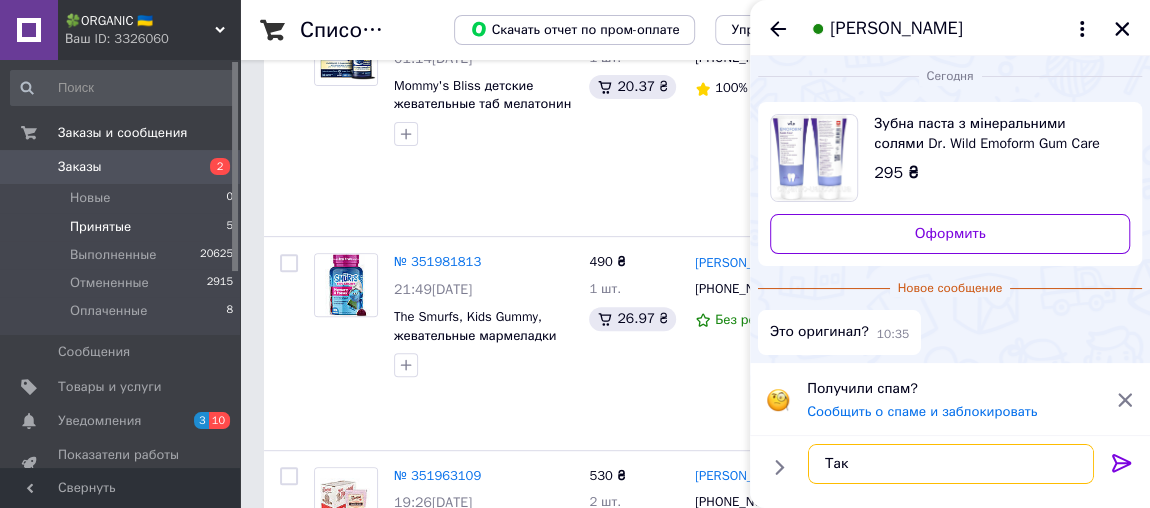type 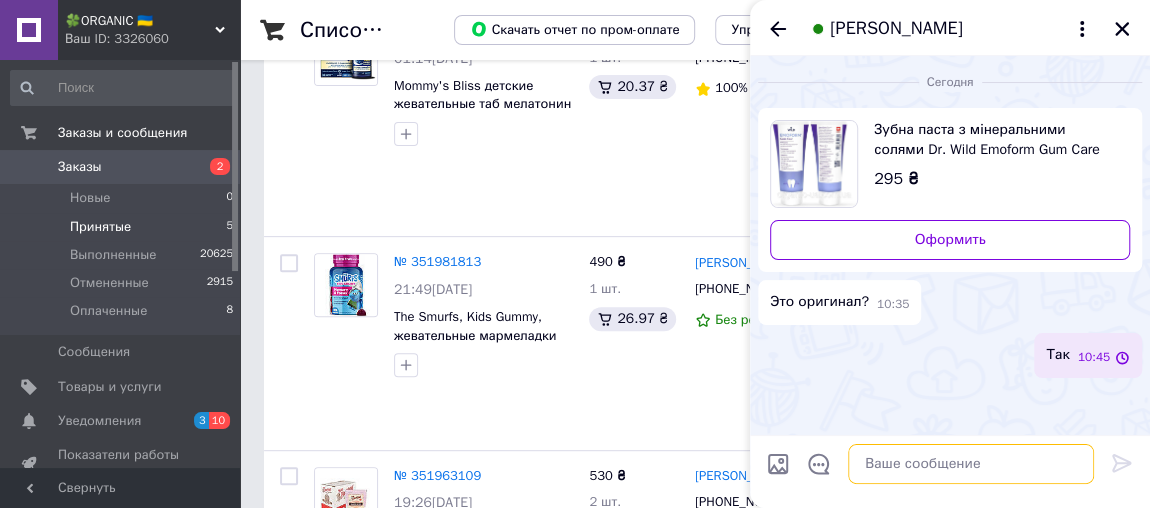 scroll, scrollTop: 0, scrollLeft: 0, axis: both 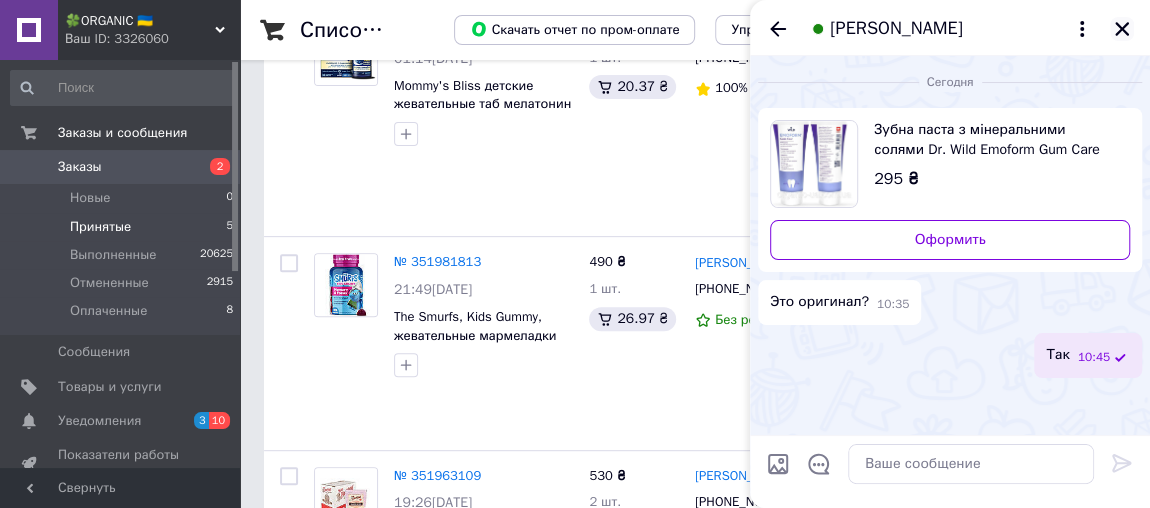 click at bounding box center (1122, 29) 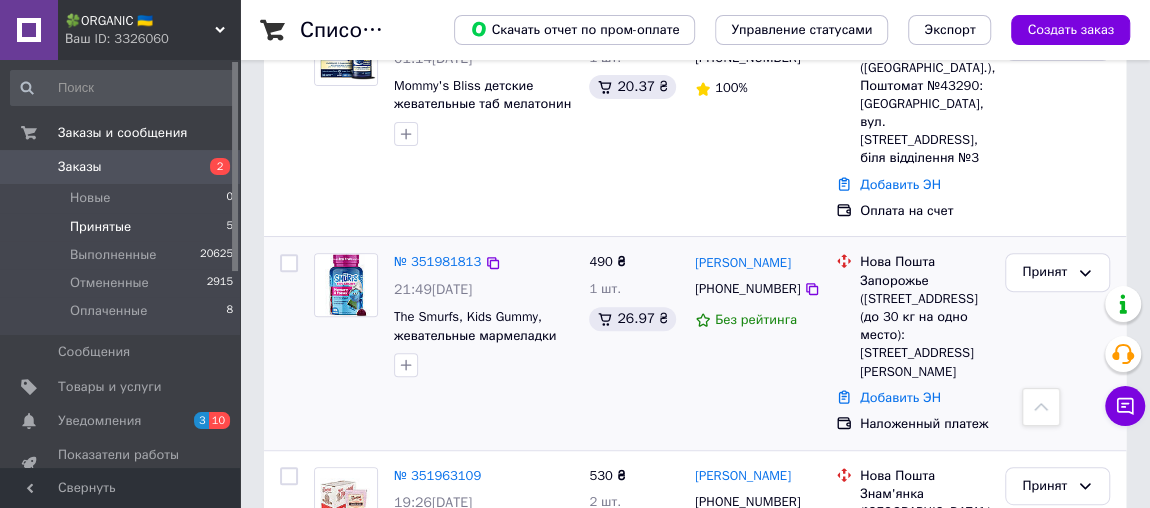 scroll, scrollTop: 0, scrollLeft: 0, axis: both 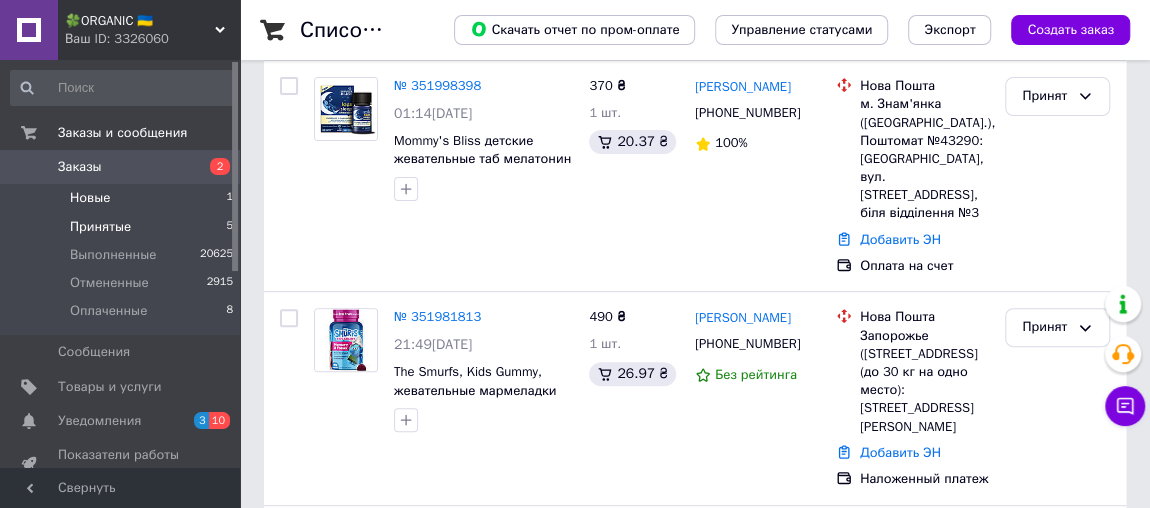click on "Новые 1" at bounding box center (122, 198) 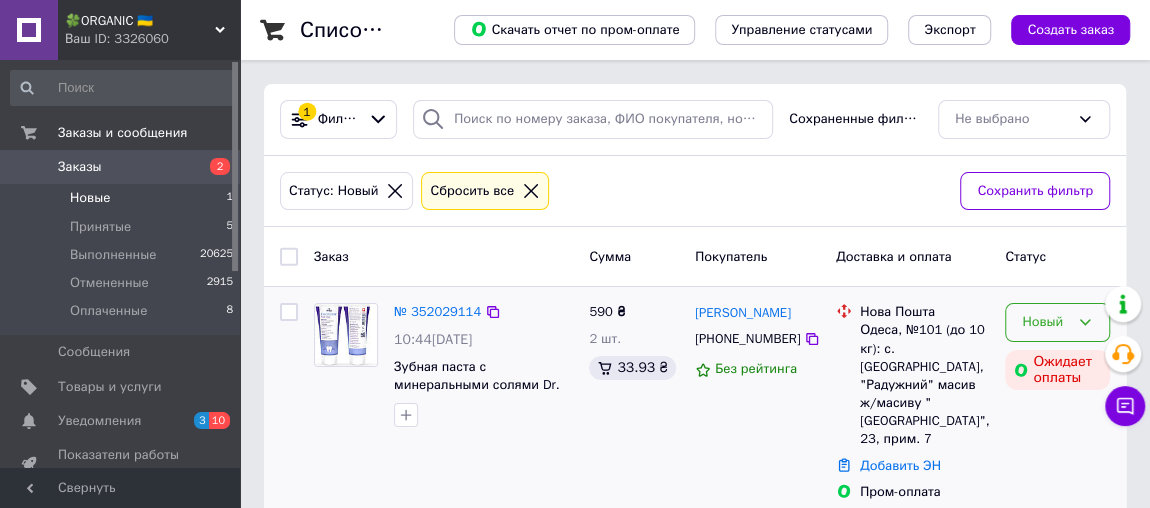 scroll, scrollTop: 152, scrollLeft: 0, axis: vertical 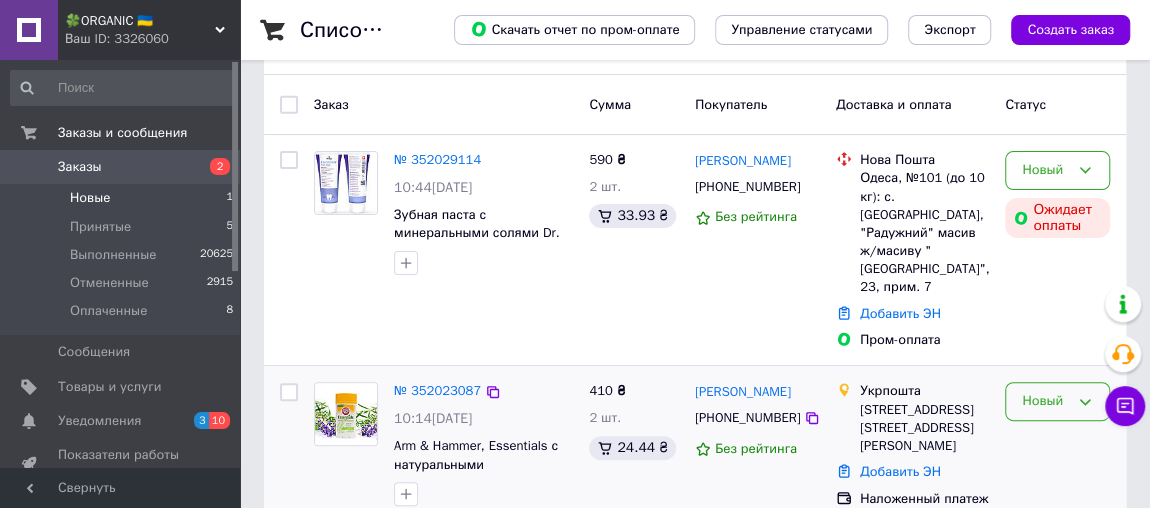 click on "Новый" at bounding box center (1045, 401) 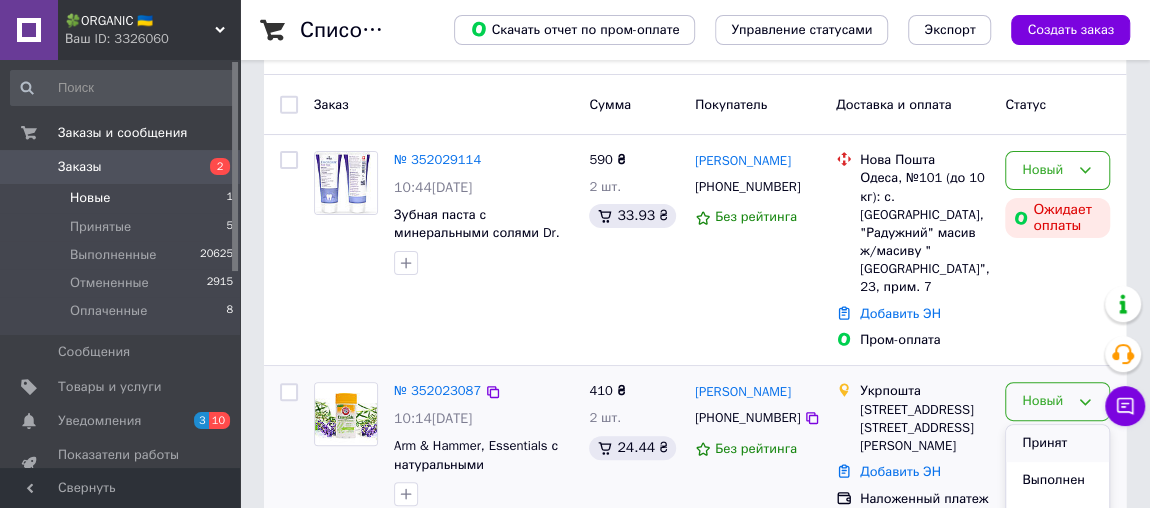 click on "Принят" at bounding box center (1057, 443) 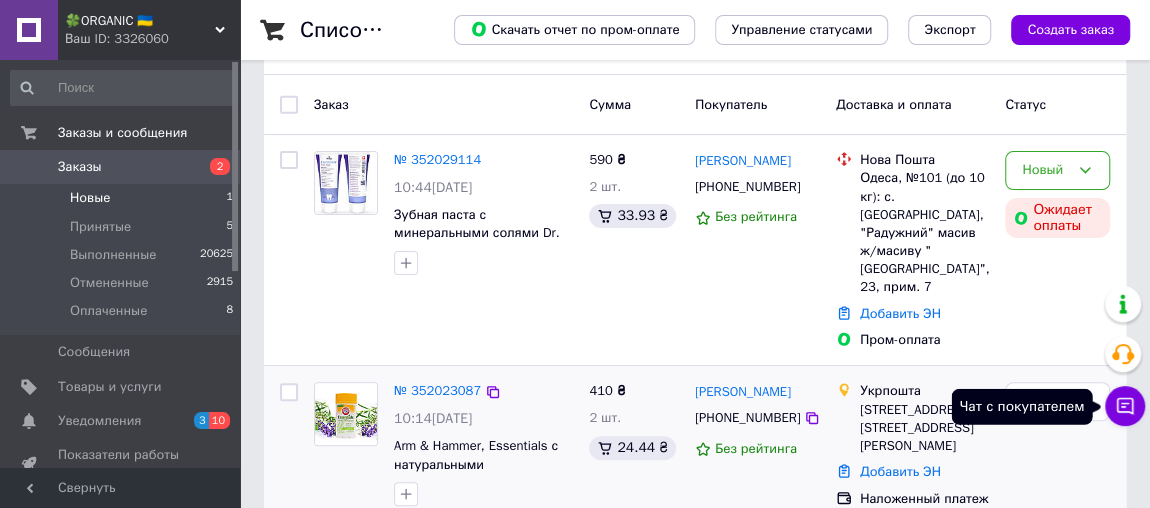 click 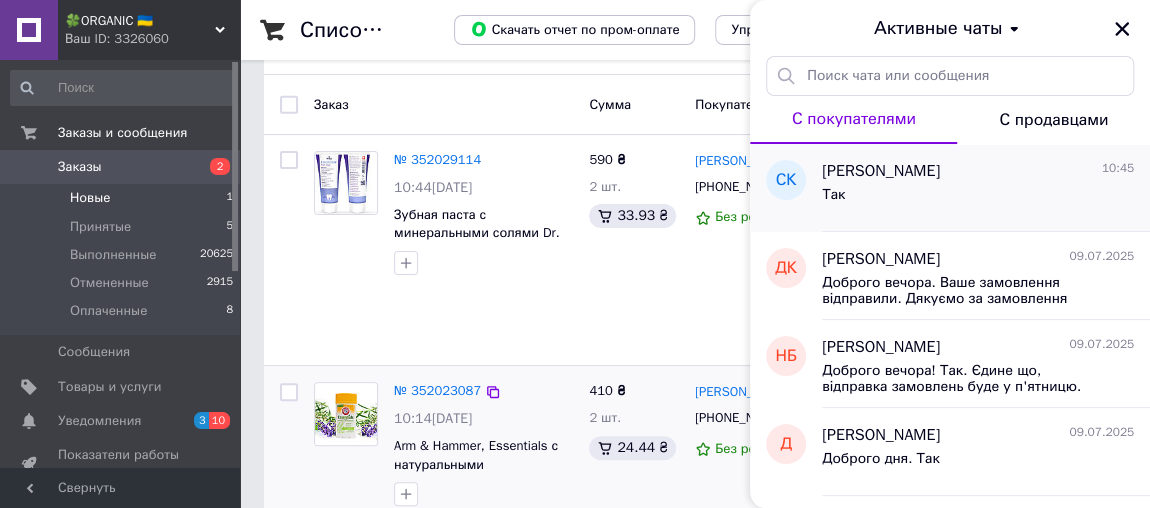 click on "Так" at bounding box center [978, 199] 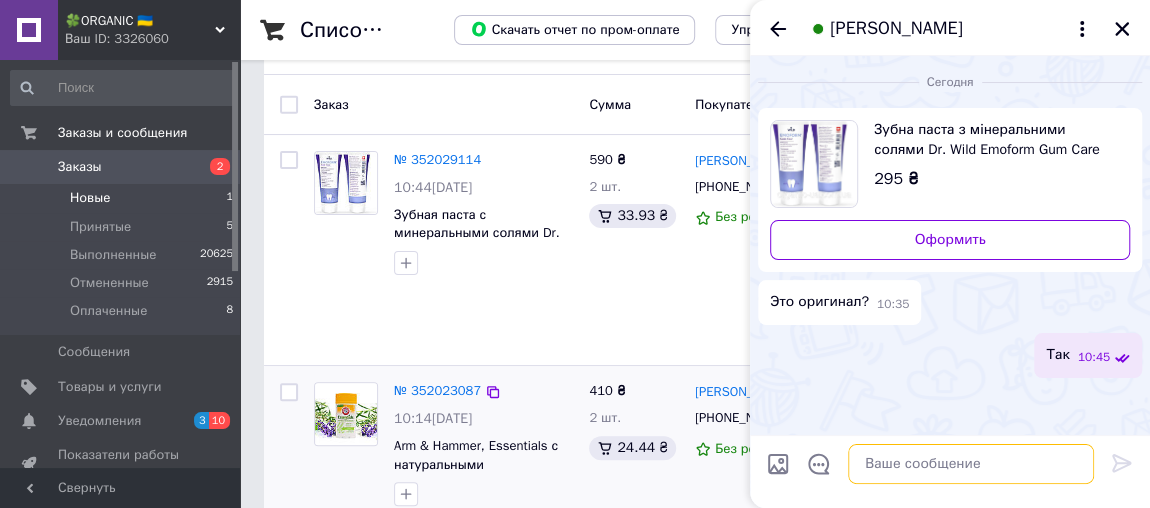 click at bounding box center [971, 464] 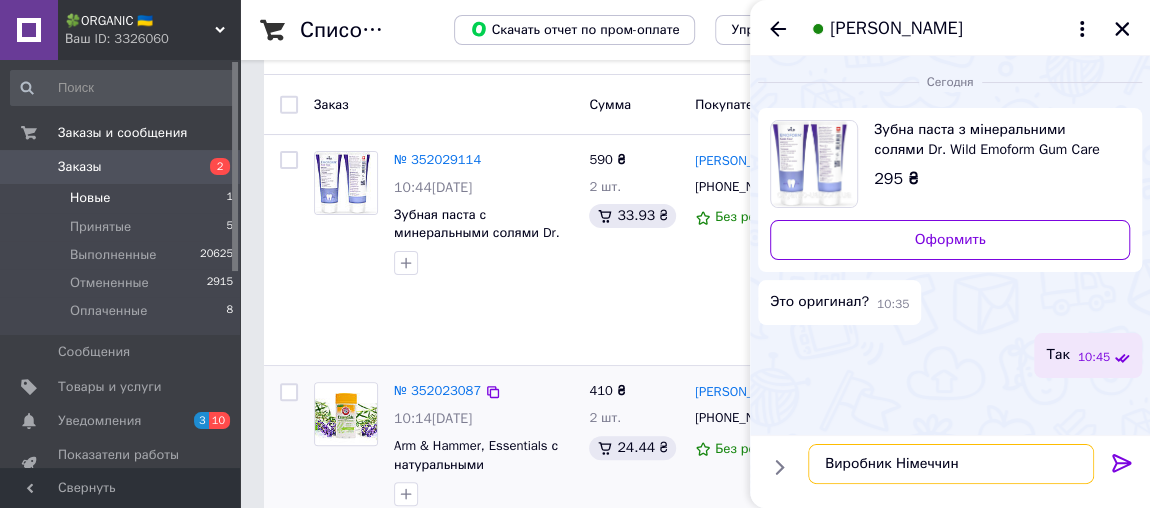 type on "Виробник Німеччина" 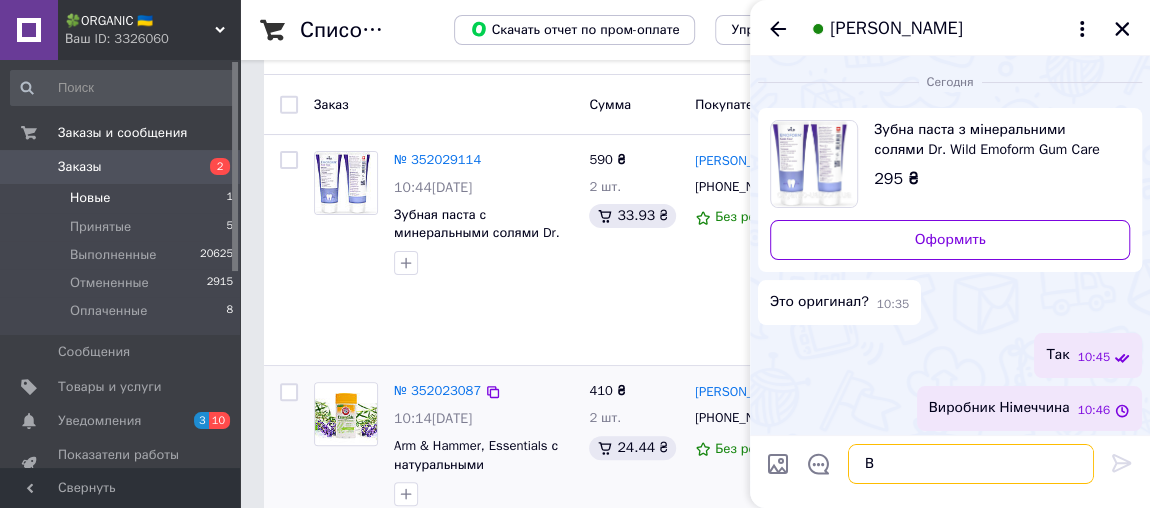 scroll, scrollTop: 2, scrollLeft: 0, axis: vertical 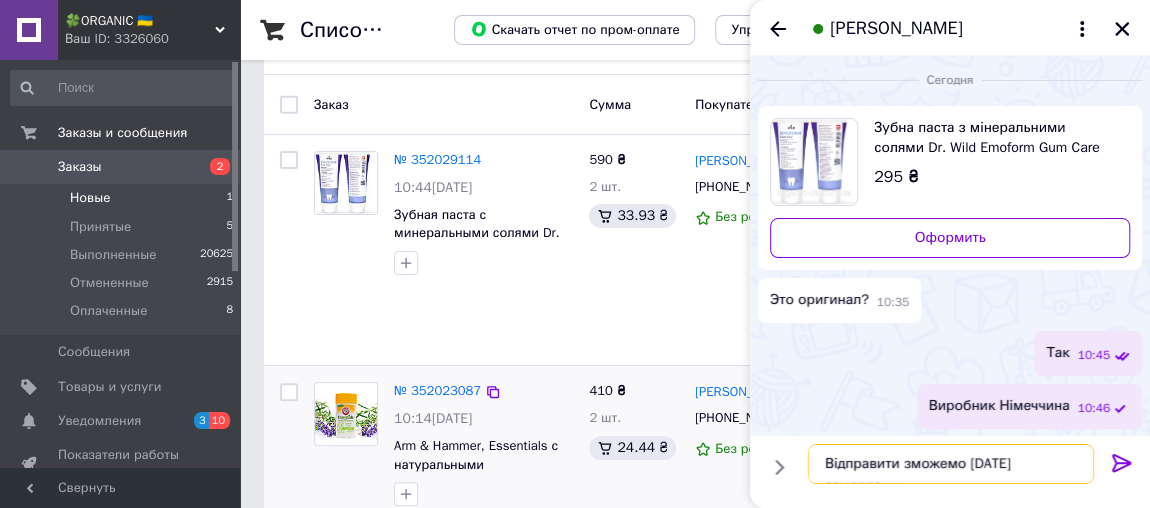 type on "Відправити зможемо [DATE] замовлення" 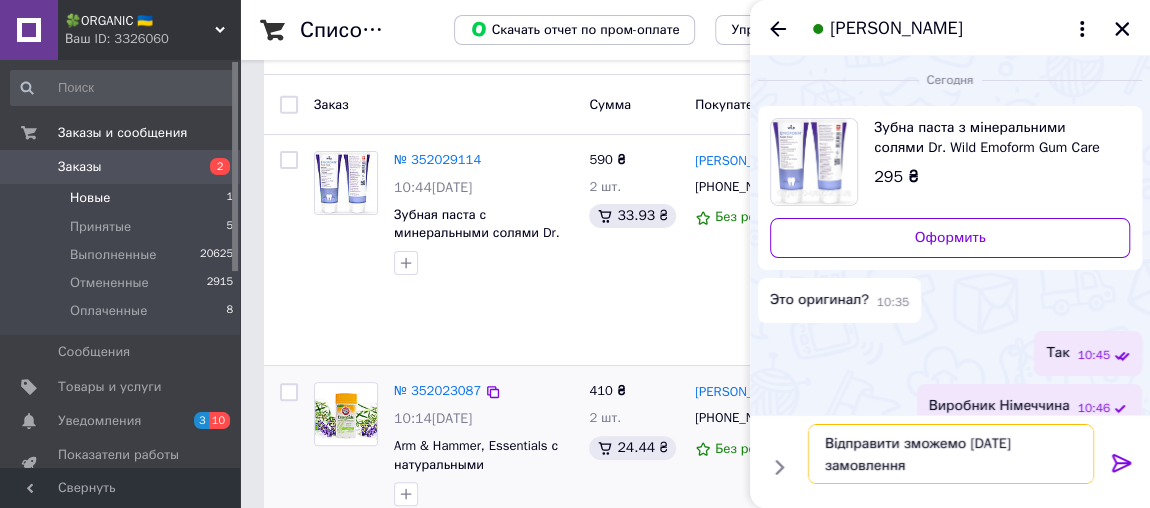type 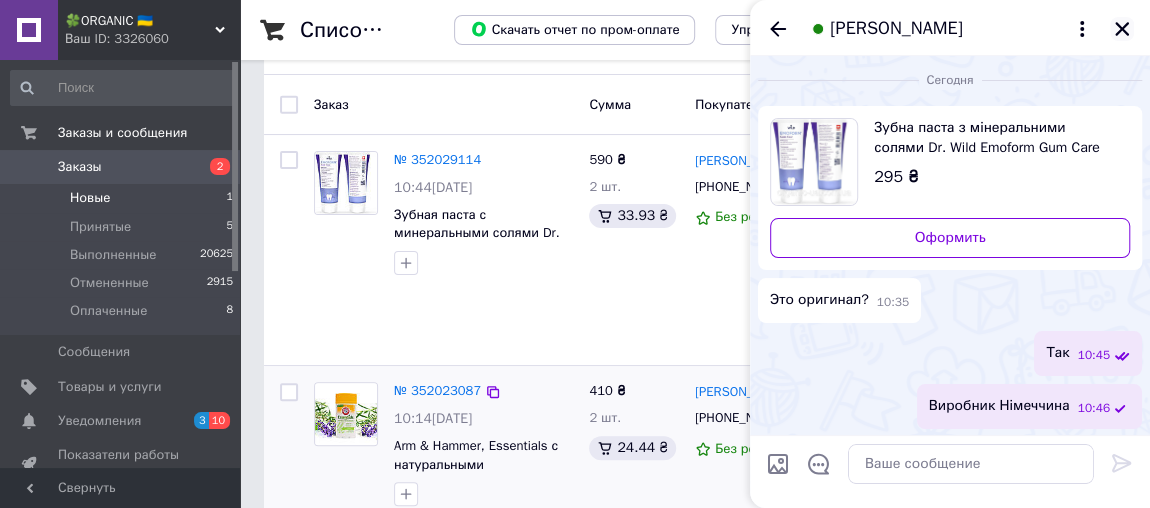 click 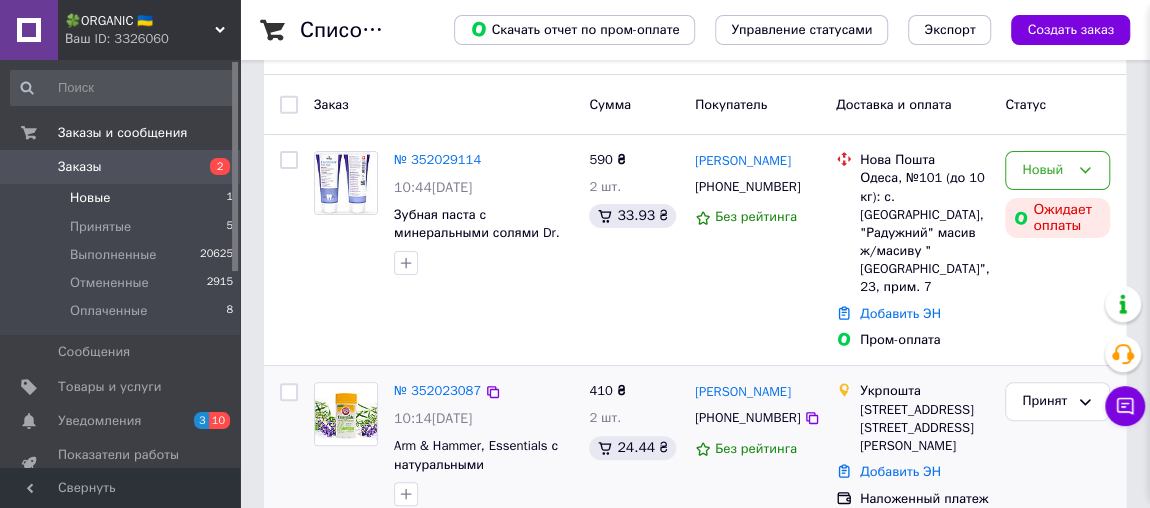 scroll, scrollTop: 75, scrollLeft: 0, axis: vertical 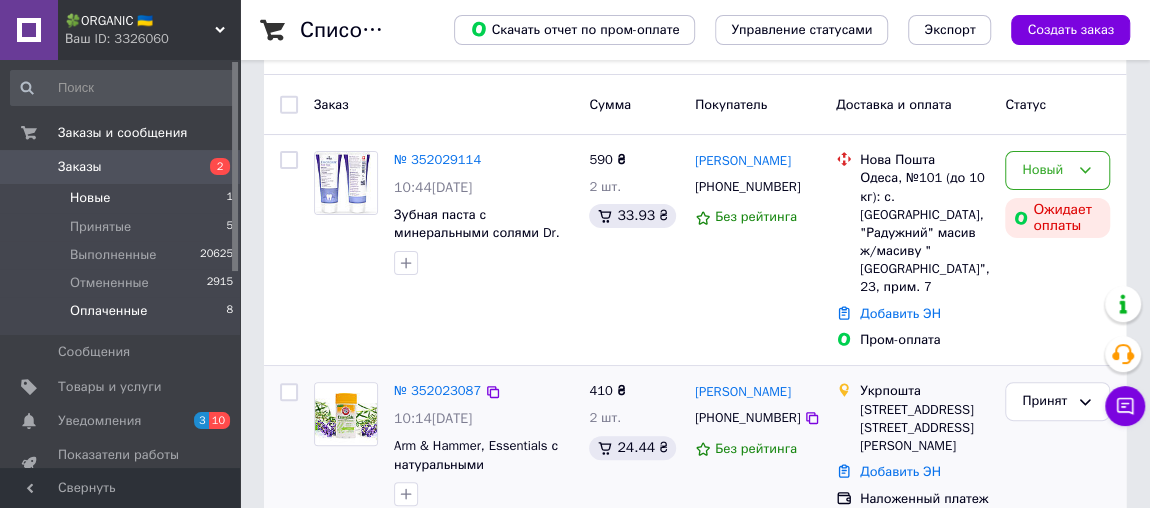 click on "Оплаченные 8" at bounding box center (122, 316) 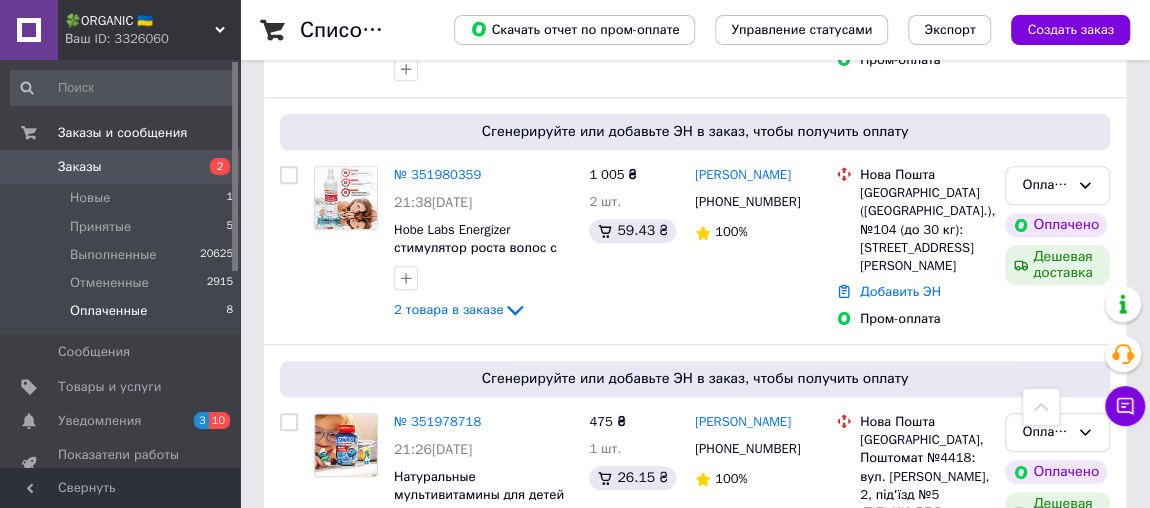 scroll, scrollTop: 866, scrollLeft: 0, axis: vertical 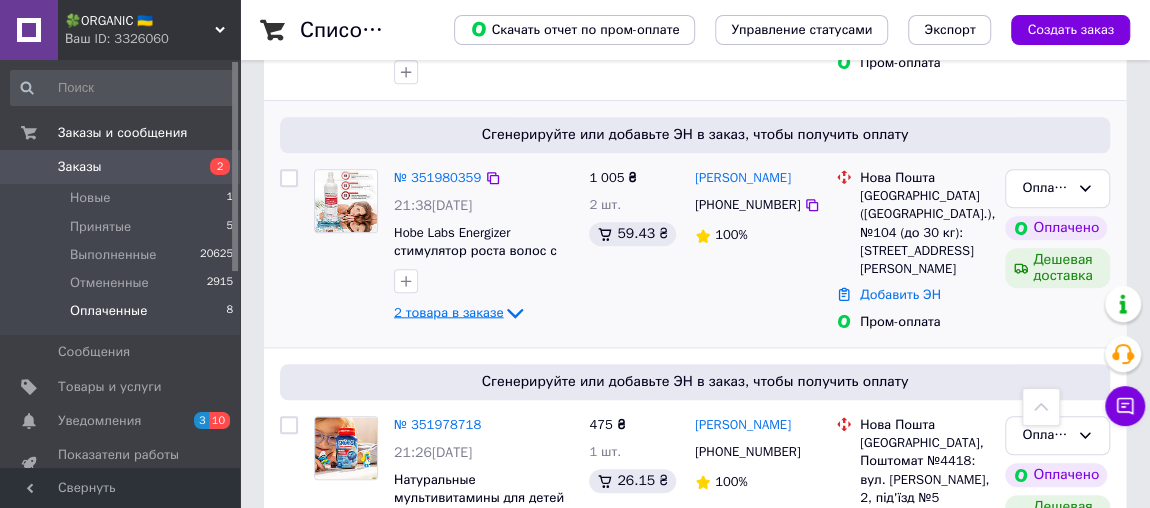 click 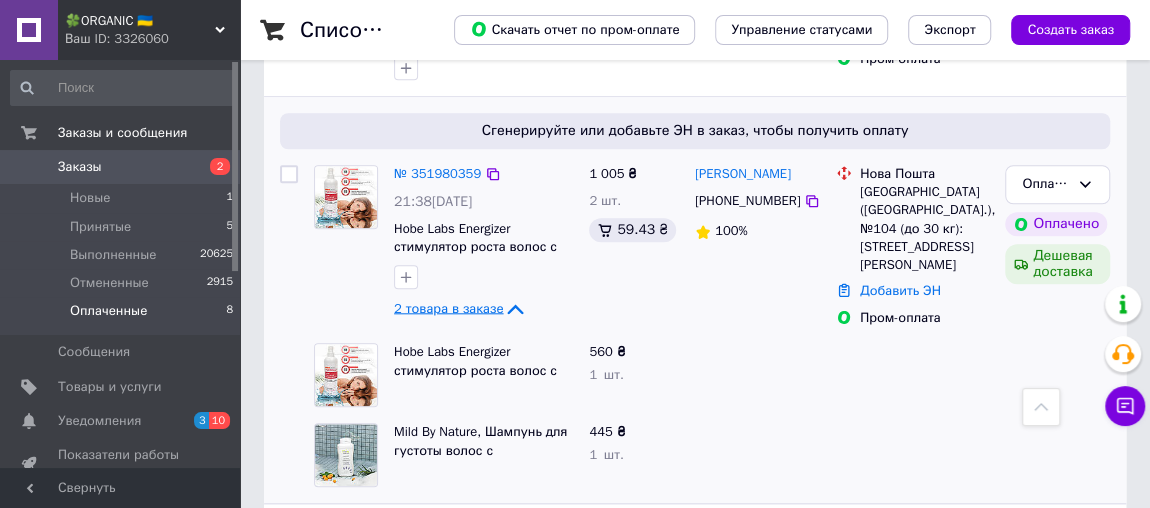 scroll, scrollTop: 868, scrollLeft: 0, axis: vertical 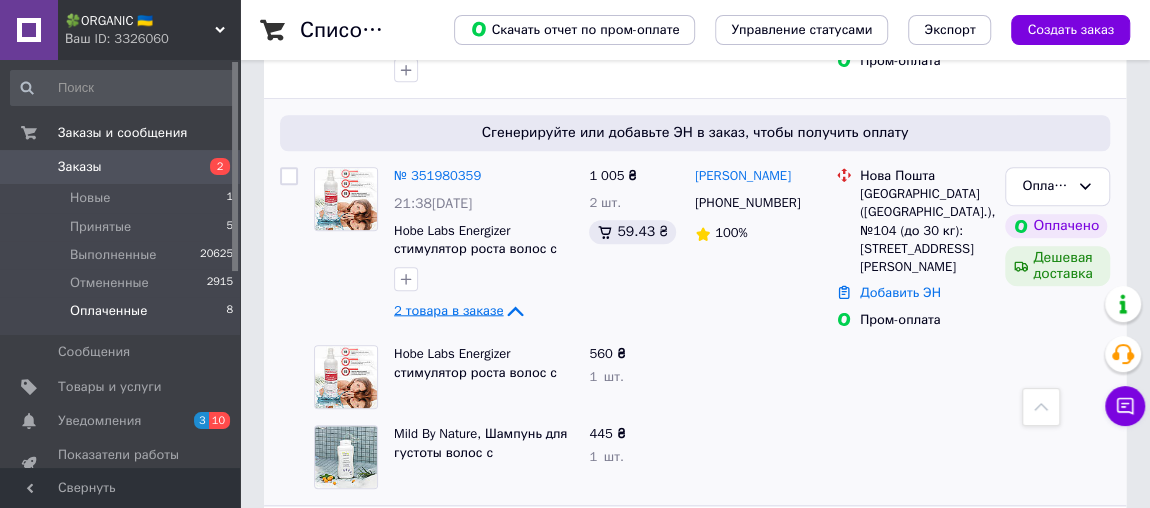 click 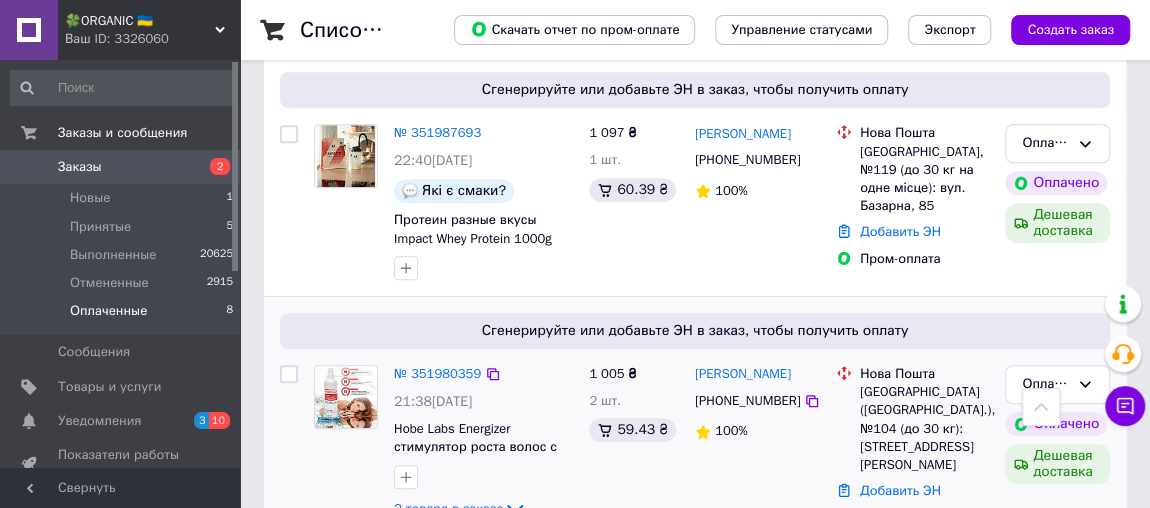 scroll, scrollTop: 675, scrollLeft: 0, axis: vertical 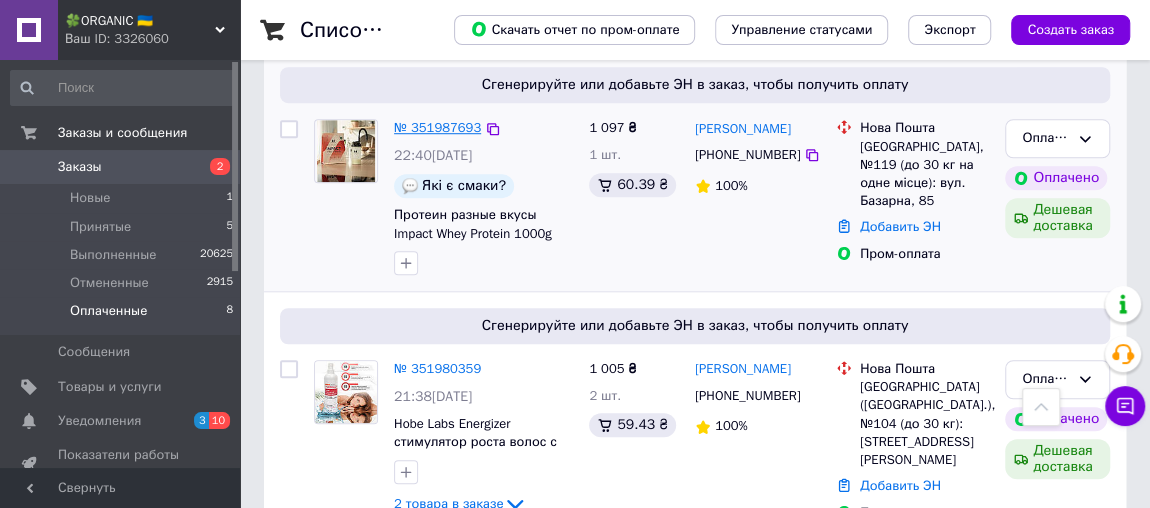 click on "№ 351987693" at bounding box center [437, 127] 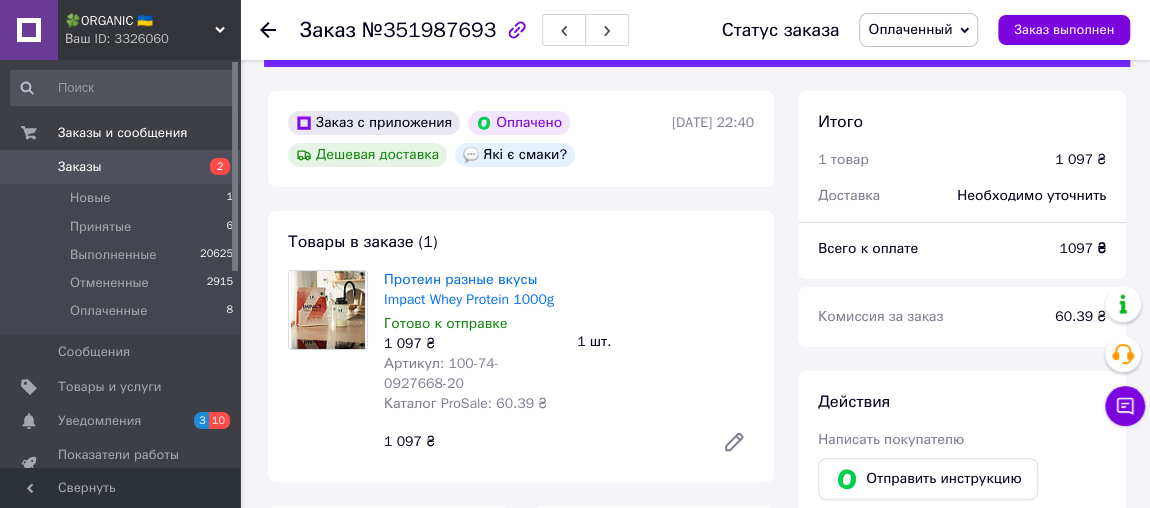 scroll, scrollTop: 54, scrollLeft: 0, axis: vertical 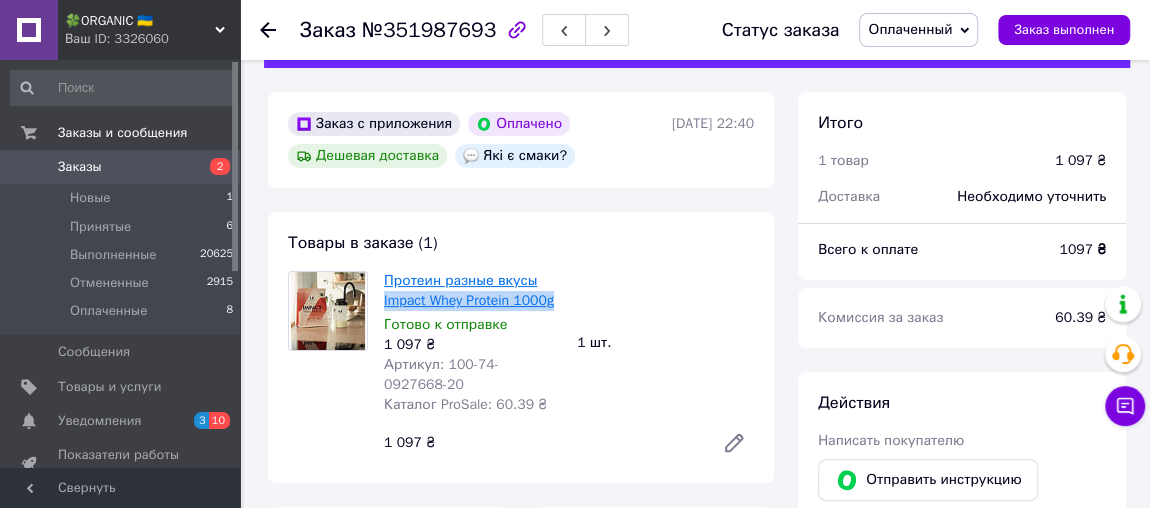 drag, startPoint x: 560, startPoint y: 305, endPoint x: 383, endPoint y: 305, distance: 177 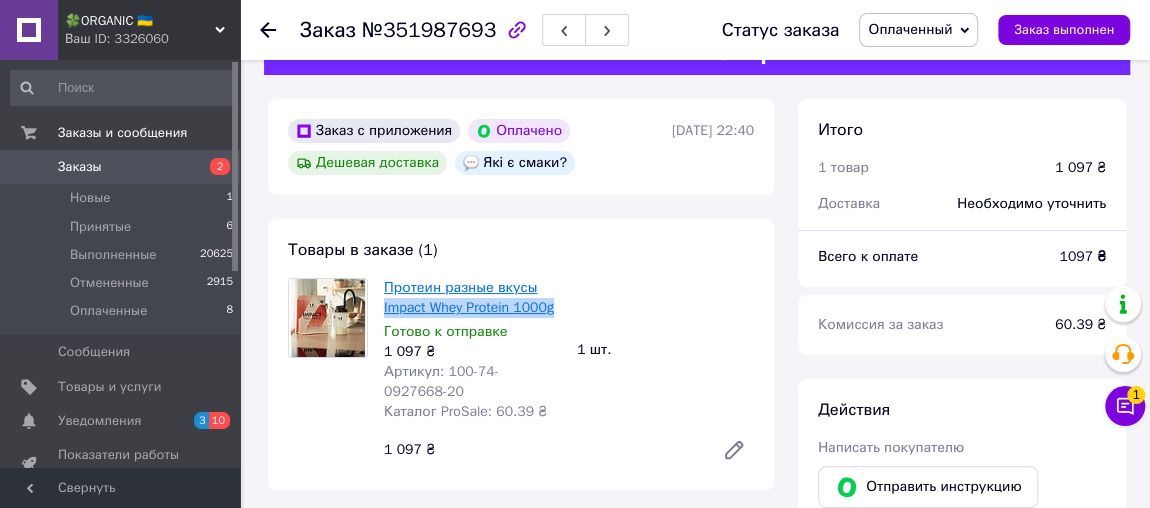 scroll, scrollTop: 39, scrollLeft: 0, axis: vertical 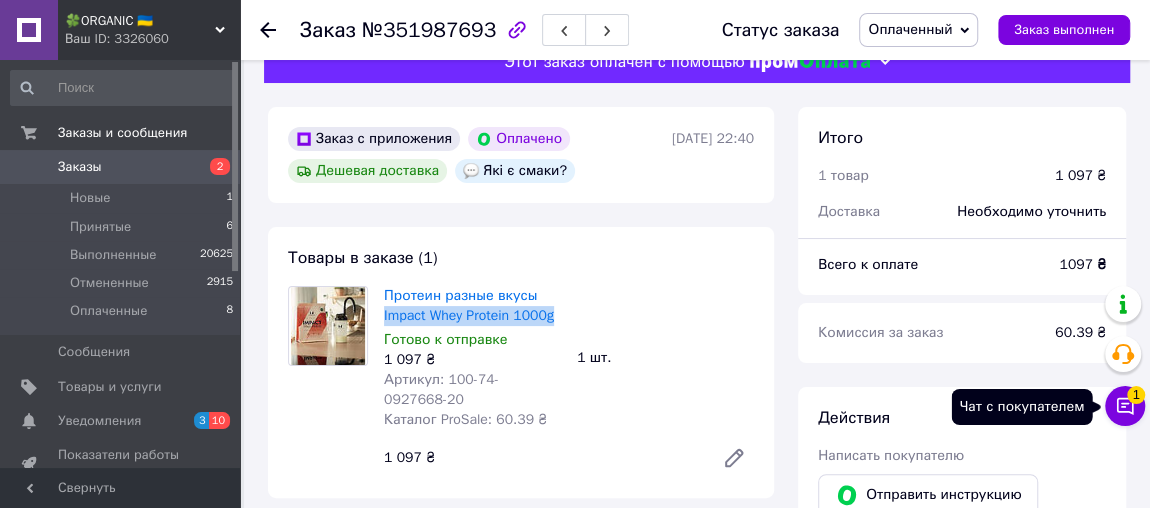 click on "Чат с покупателем 1" at bounding box center [1125, 406] 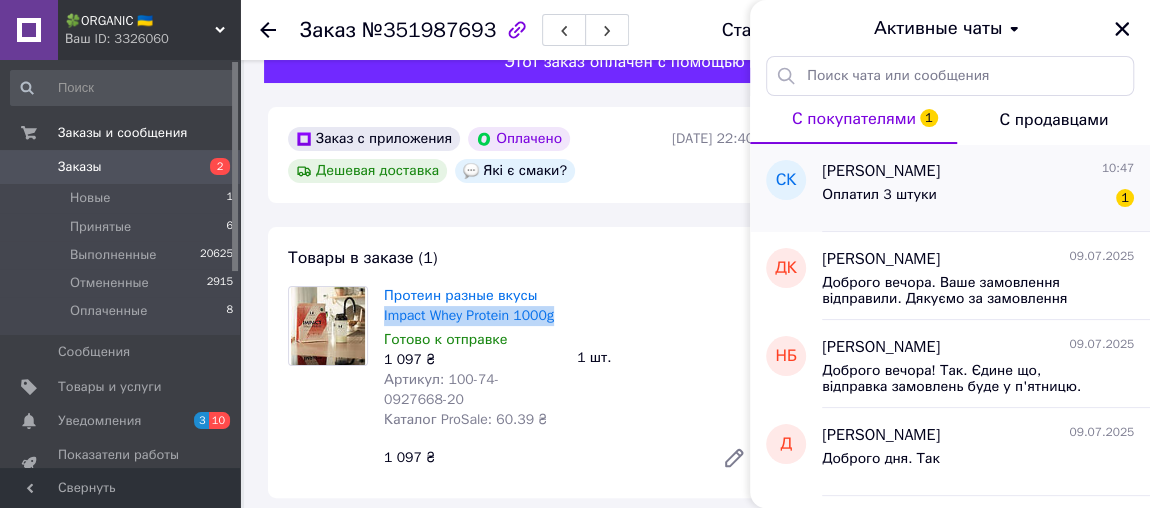 click on "Оплатил 3 штуки" at bounding box center [879, 195] 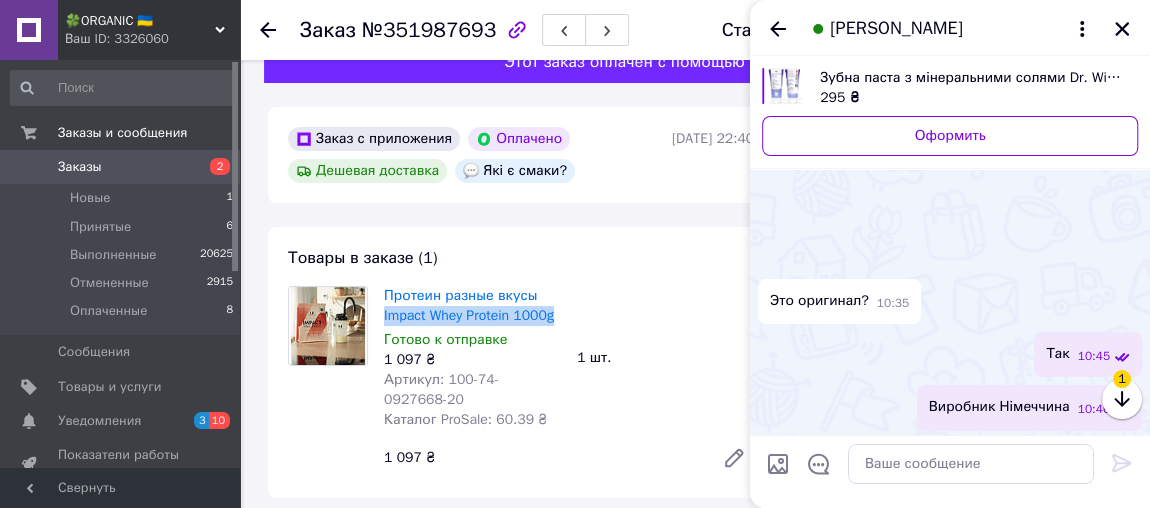 scroll, scrollTop: 164, scrollLeft: 0, axis: vertical 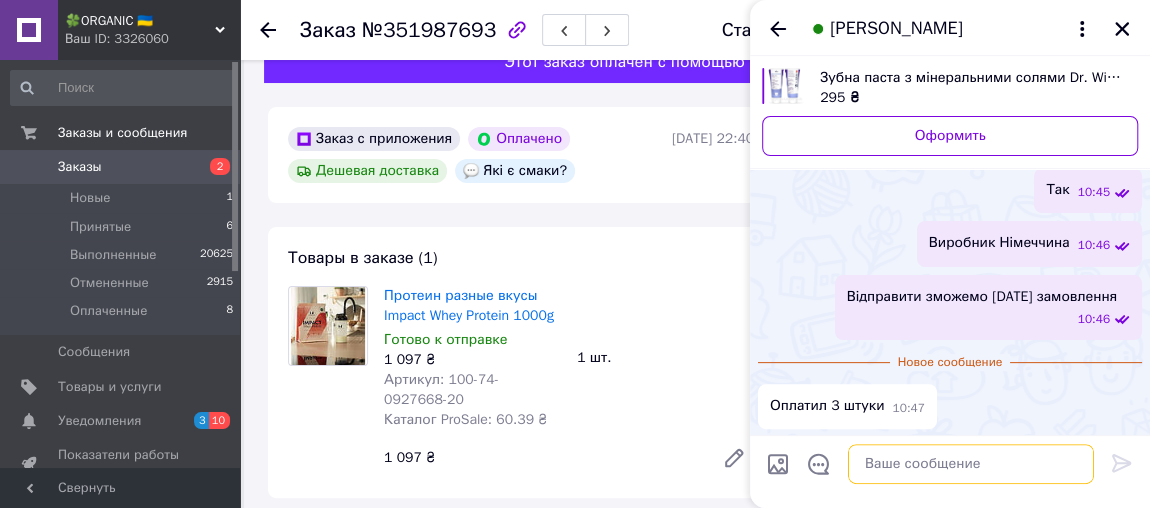 click at bounding box center [971, 464] 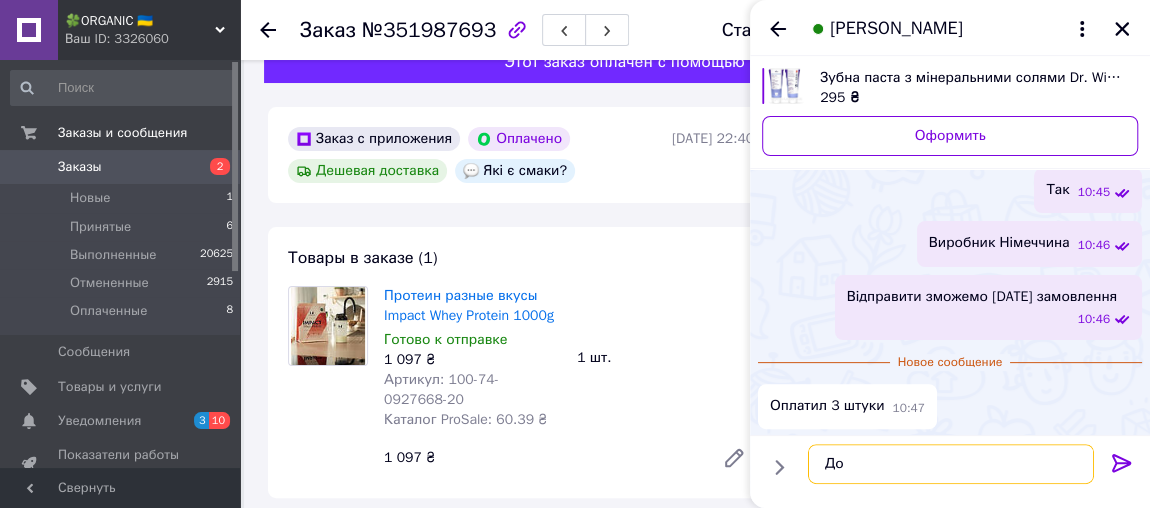 type on "Д" 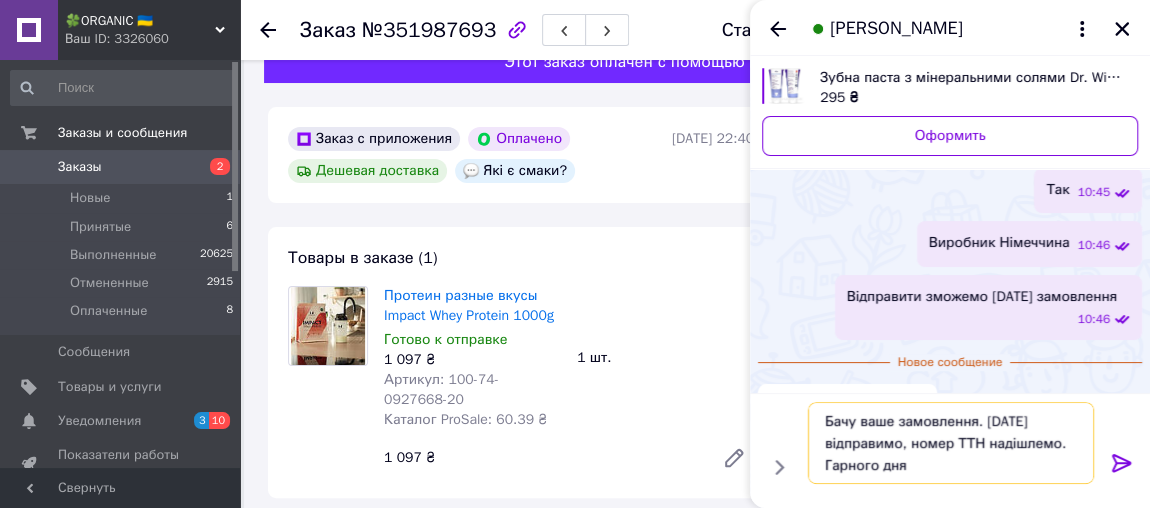 type on "Бачу ваше замовлення. [DATE] відправимо, номер ТТН надішлемо. Гарного дня!" 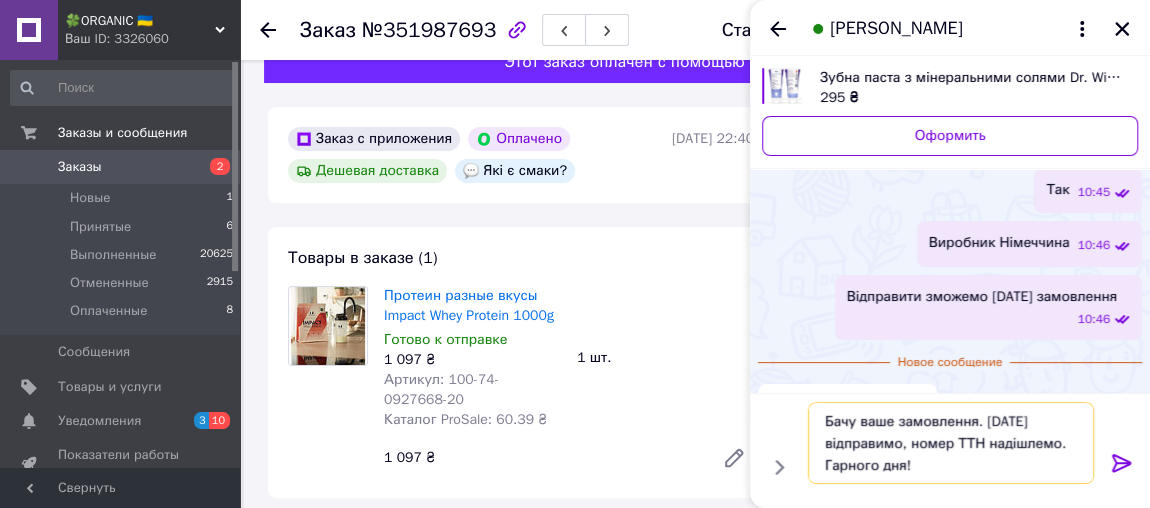 type 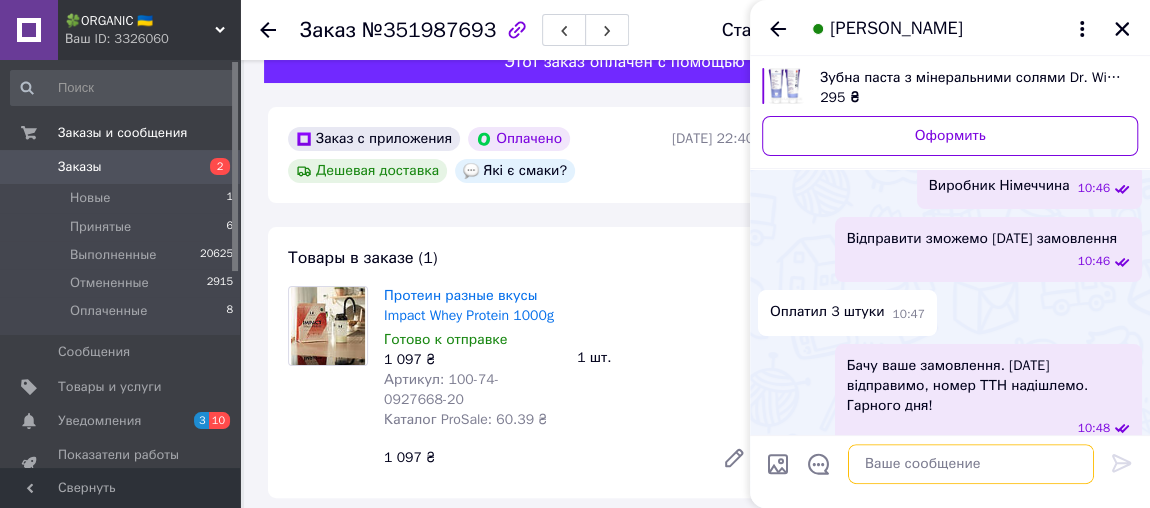 scroll, scrollTop: 170, scrollLeft: 0, axis: vertical 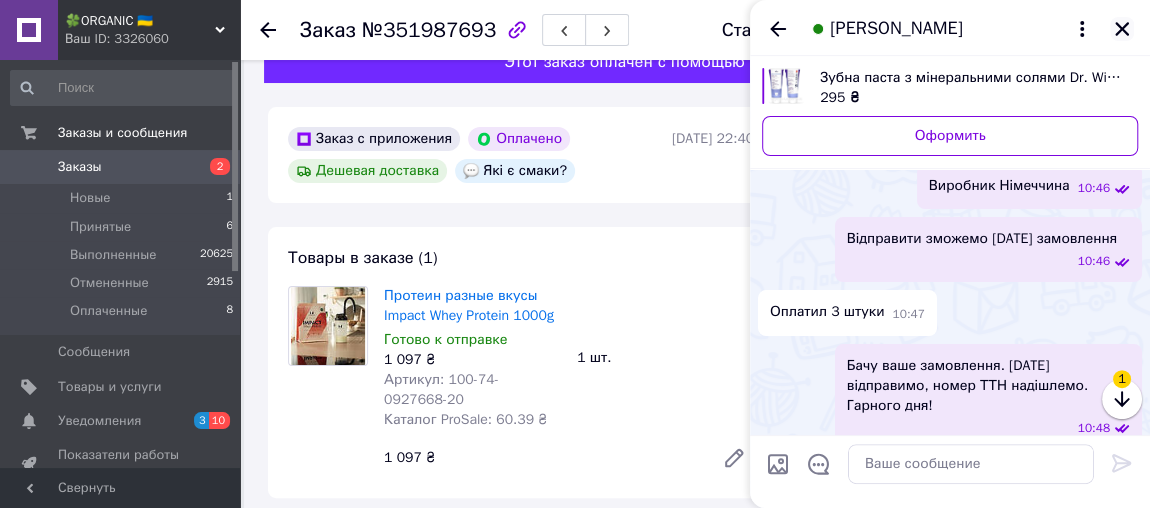 click 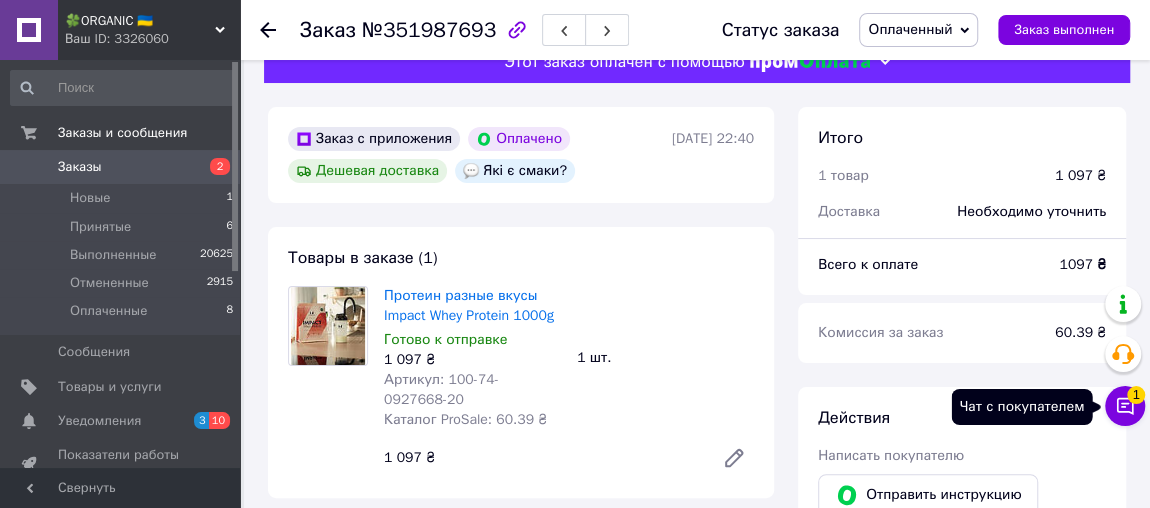 click on "Чат с покупателем 1" at bounding box center (1125, 406) 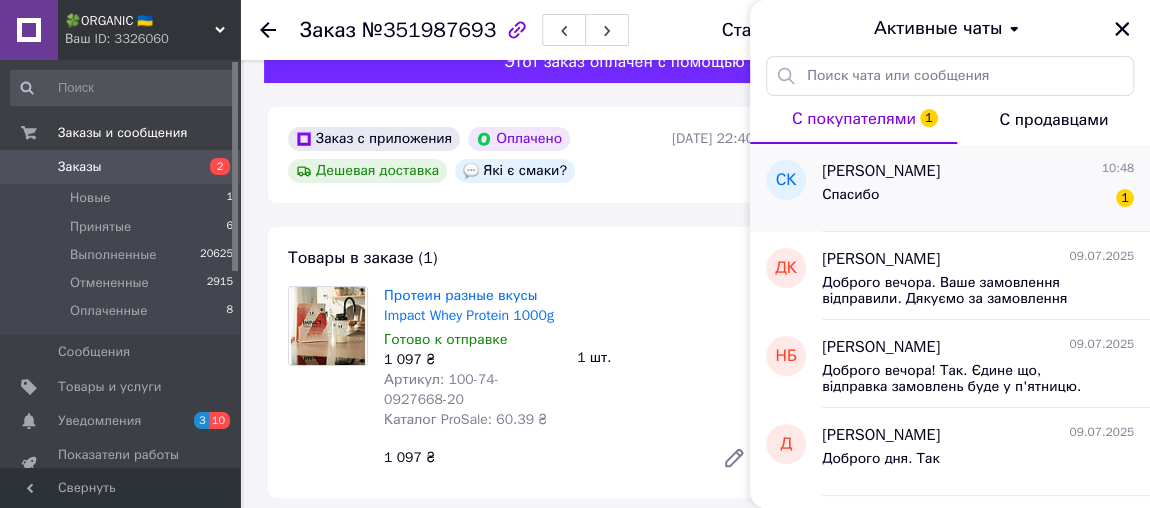 click on "Спасибо 1" at bounding box center [978, 199] 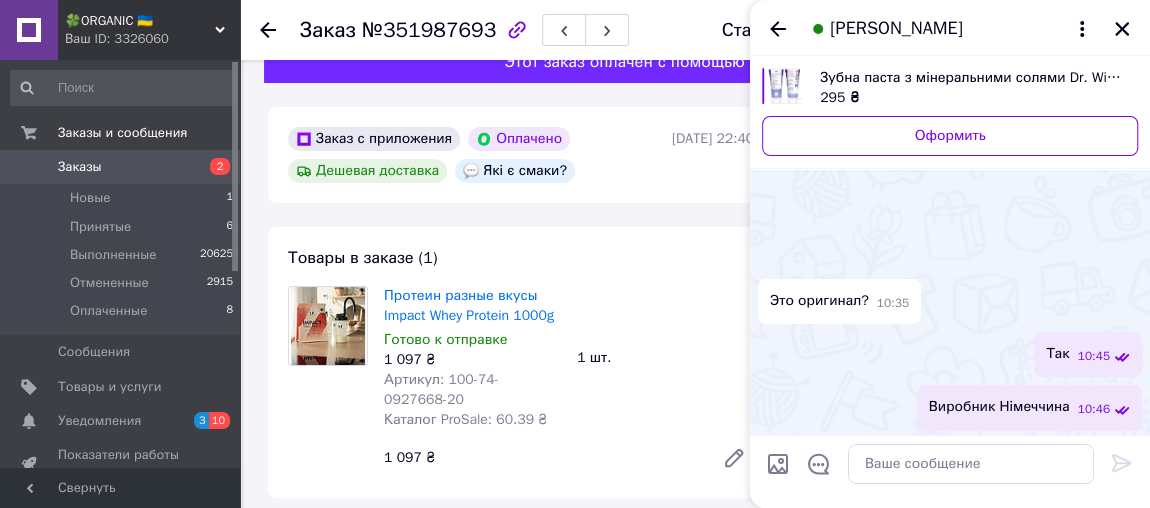 scroll, scrollTop: 310, scrollLeft: 0, axis: vertical 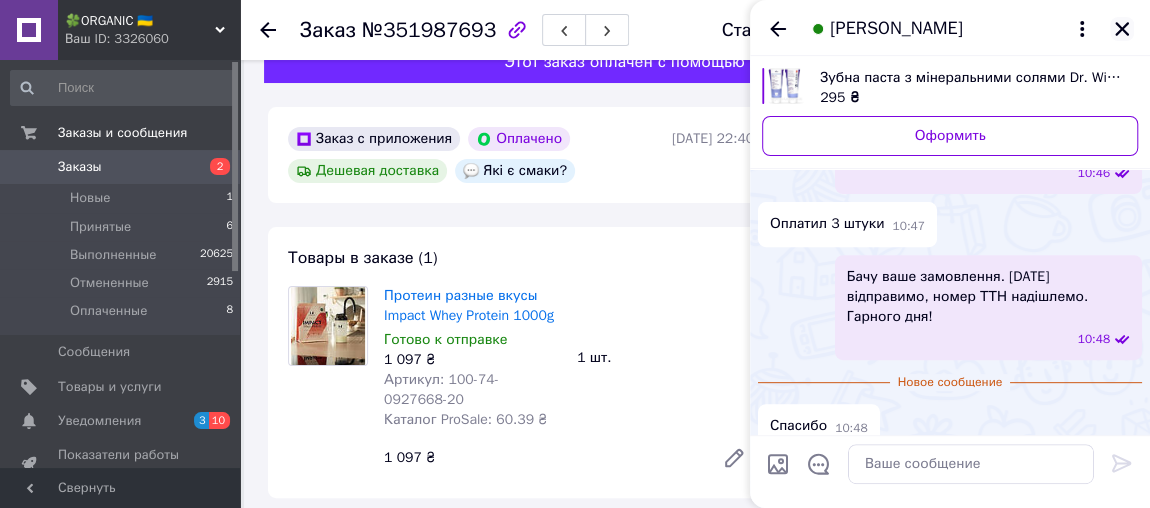 click 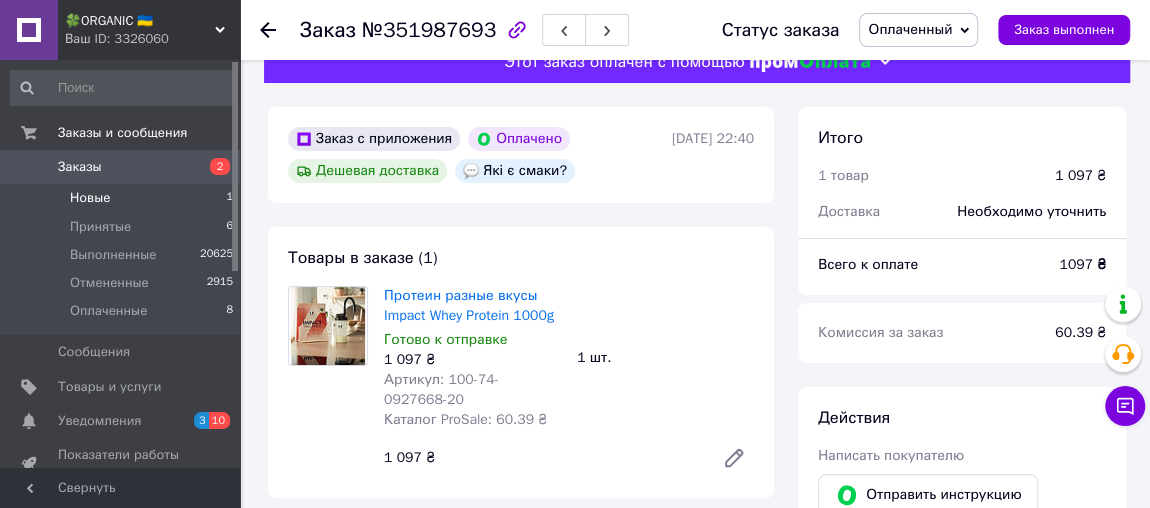 click on "Новые 1" at bounding box center (122, 198) 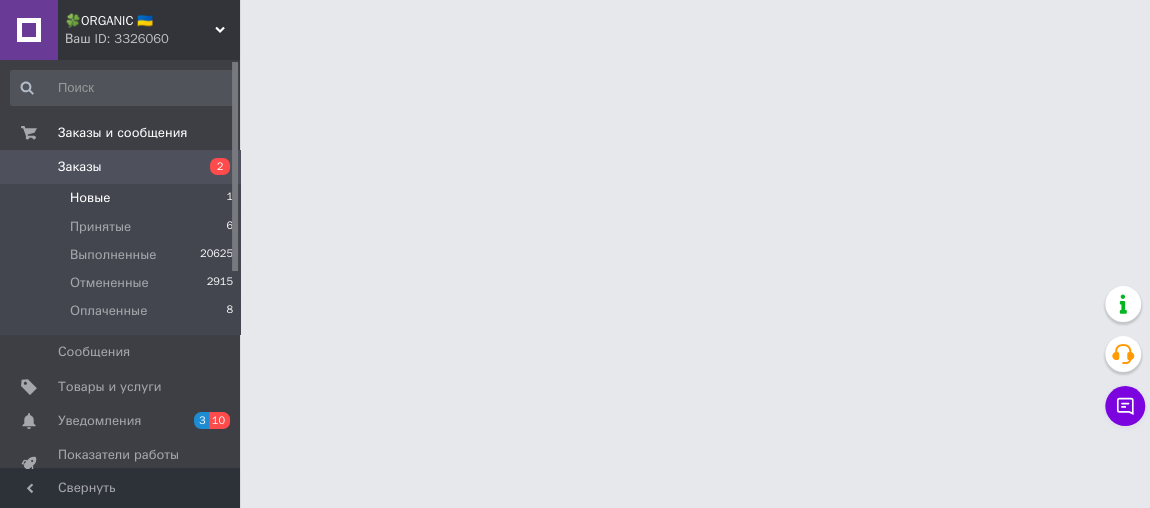 scroll, scrollTop: 0, scrollLeft: 0, axis: both 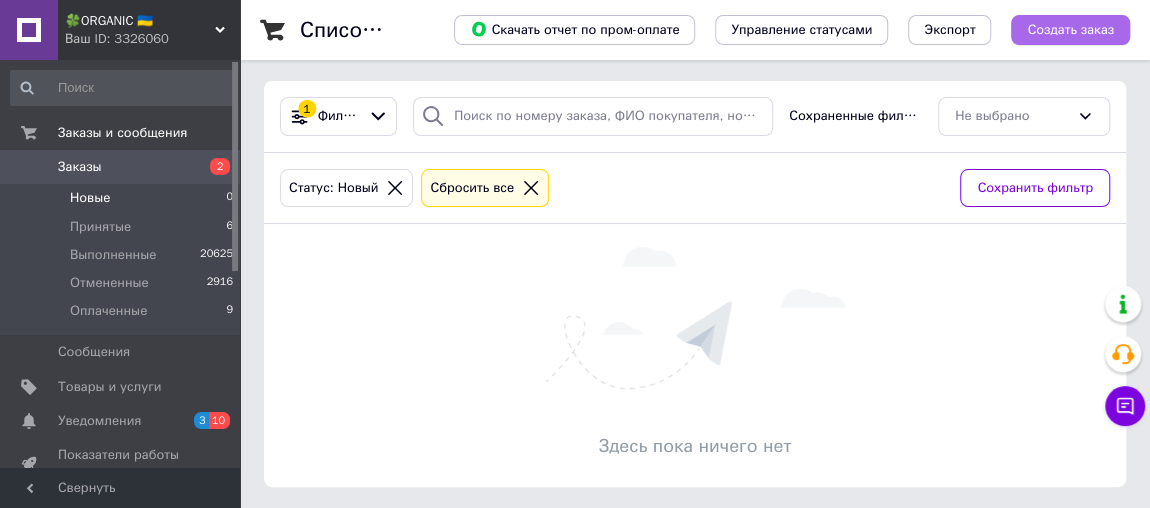 click on "Создать заказ" at bounding box center [1070, 30] 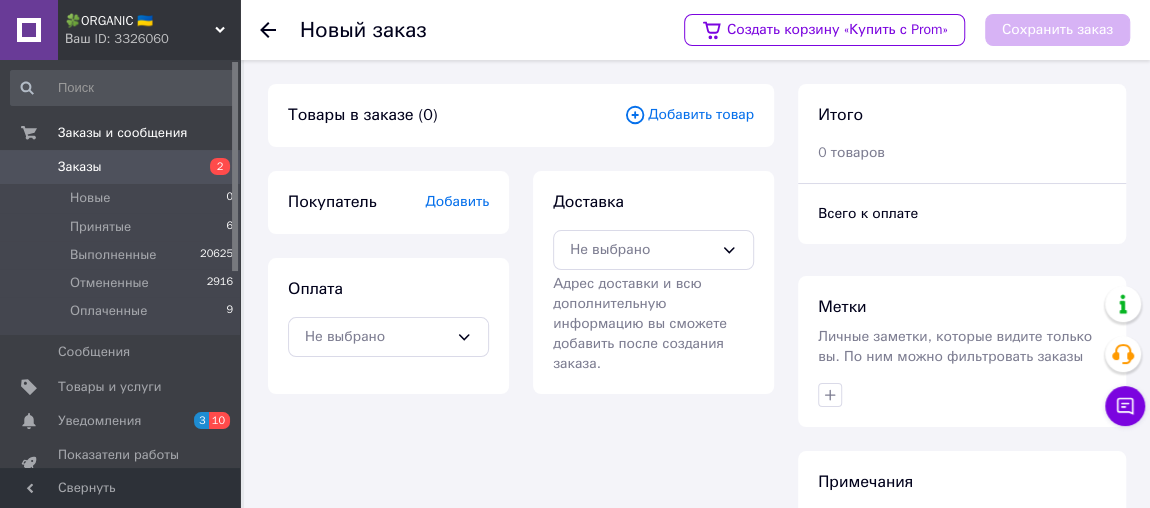 click on "Добавить товар" at bounding box center [689, 115] 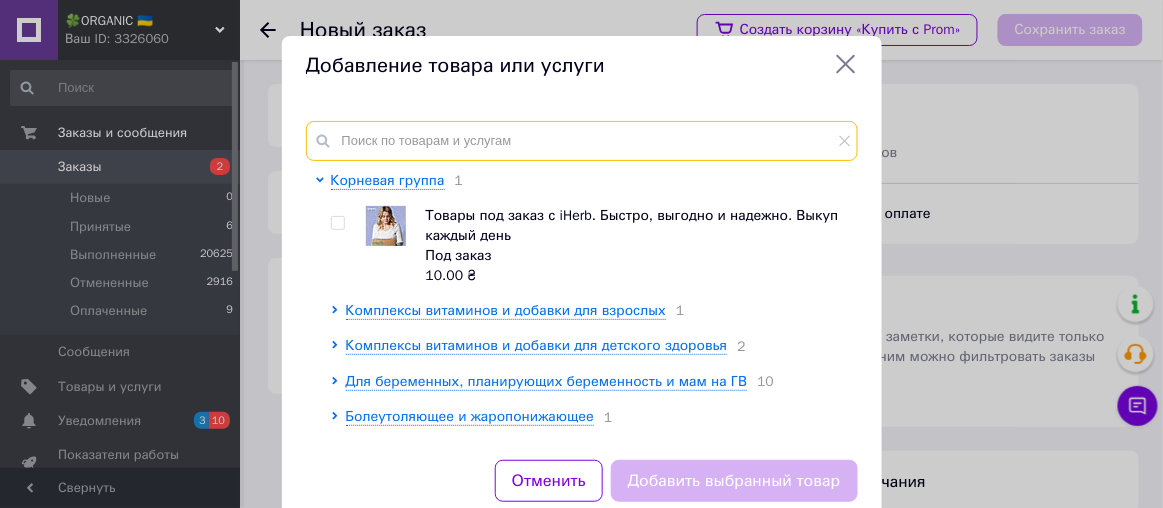 click at bounding box center [582, 141] 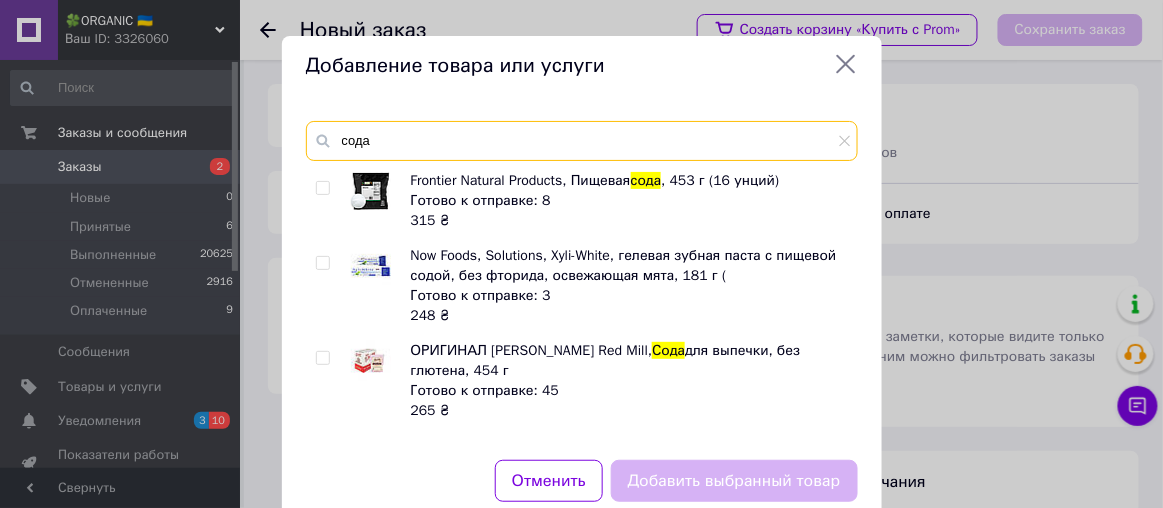 type on "сода" 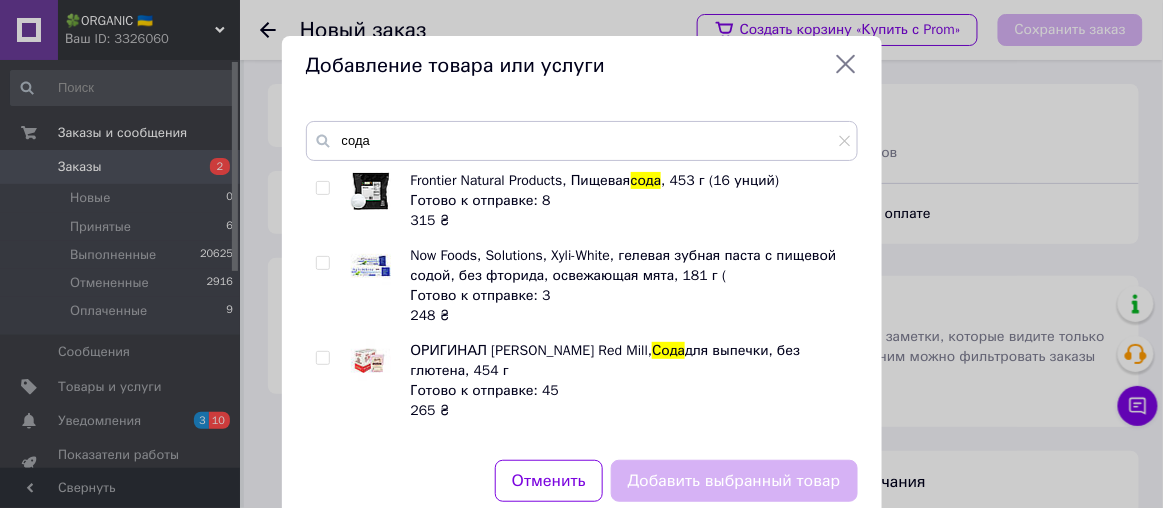 click on "Frontier Natural Products, Пищевая  сода , 453 г (16 унций) Готово к отправке: 8 315   ₴ Now Foods, Solutions, Xyli-White, гелевая зубная паста с пищевой содой, без фторида, освежающая мята, 181 г ( Готово к отправке: 3 248   ₴ ОРИГИНАЛ Bob's Red Mill,  Сода  для выпечки, без глютена, 454 г Готово к отправке: 45 265   ₴ Поврежденная упаковка Frontier Natural Products, Пищевая  сода , 453 г (16 унций) Готово к отправке: 3 285   ₴" at bounding box center [581, 303] 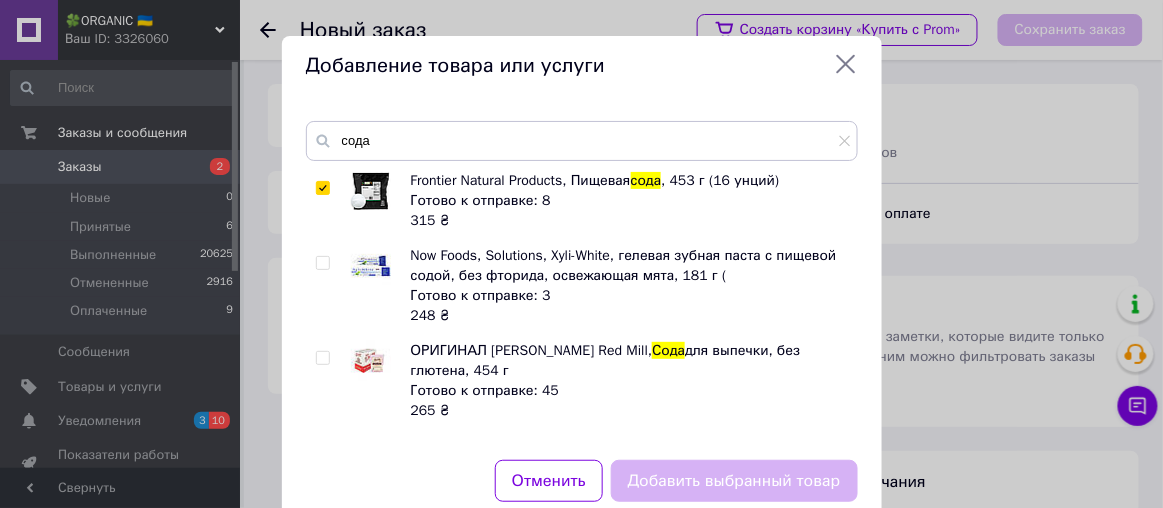 checkbox on "true" 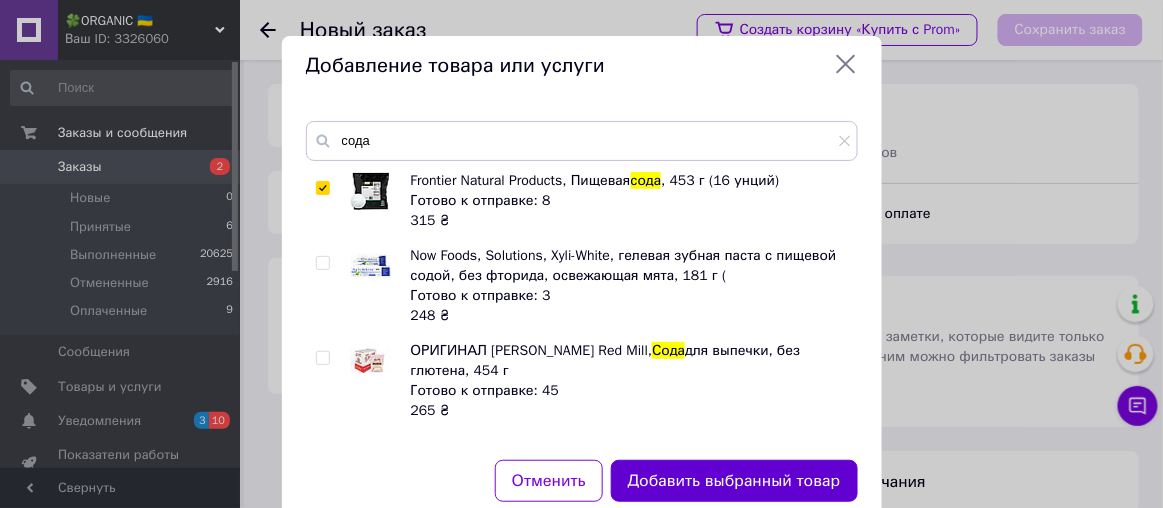 click on "Добавить выбранный товар" at bounding box center [734, 481] 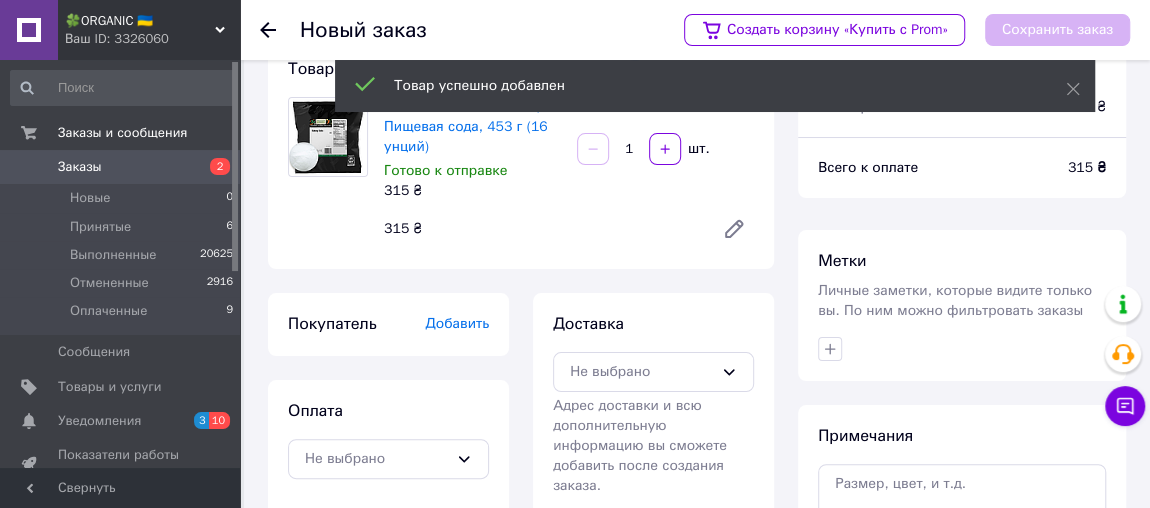 scroll, scrollTop: 74, scrollLeft: 0, axis: vertical 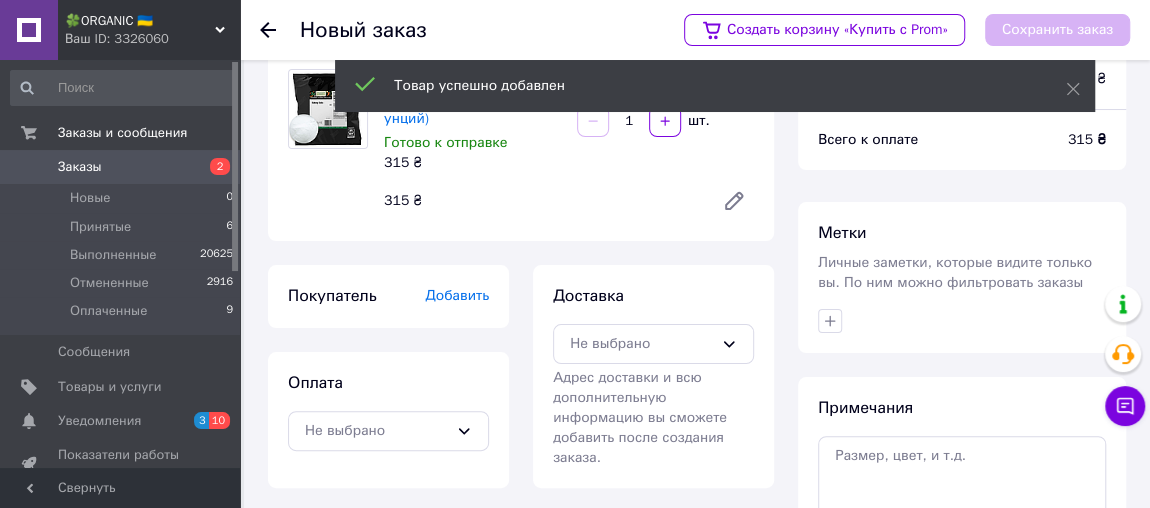 click on "Товар успешно добавлен" at bounding box center [715, 88] 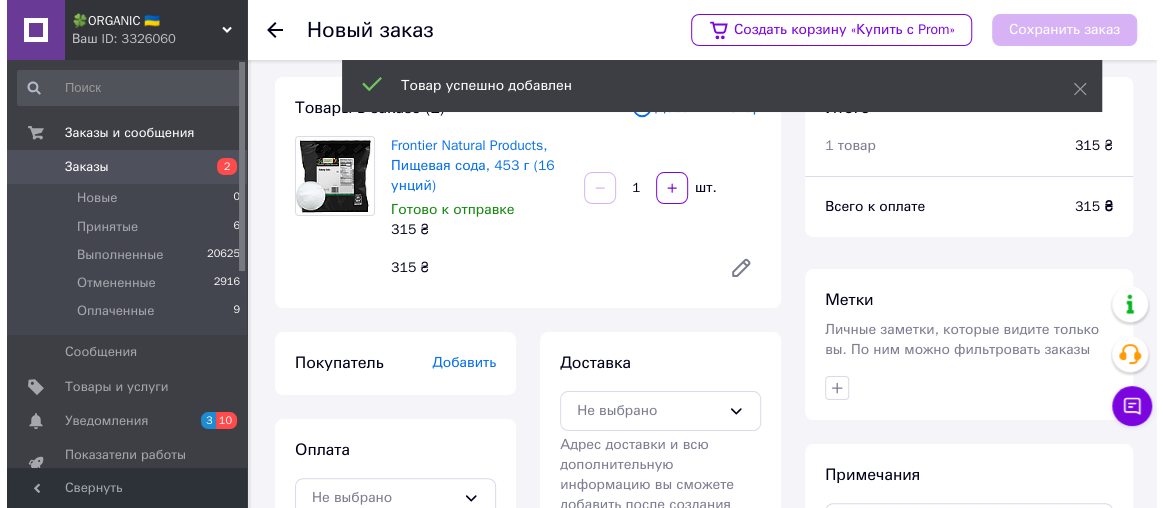 scroll, scrollTop: 0, scrollLeft: 0, axis: both 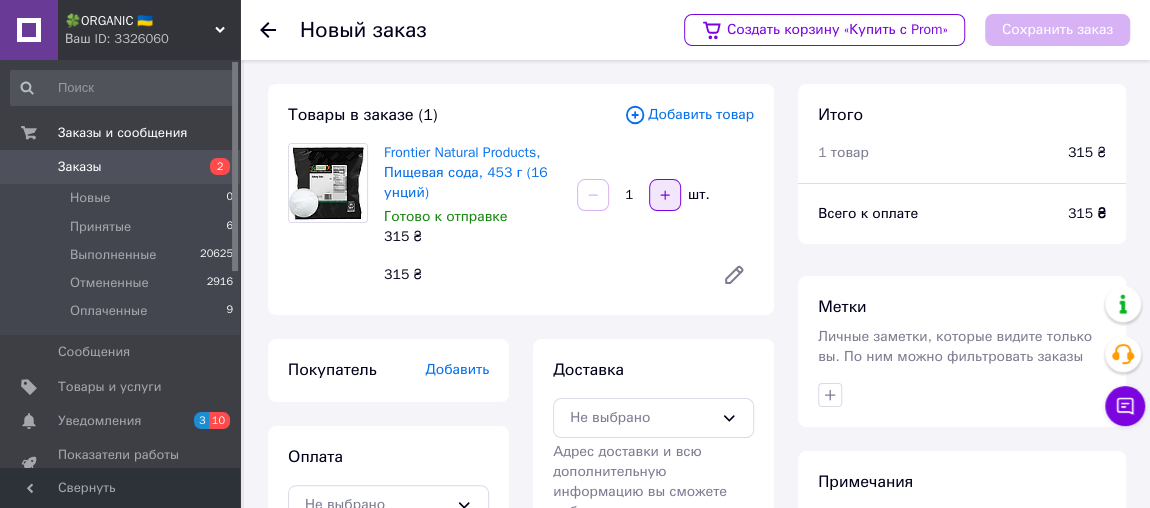 click at bounding box center (665, 195) 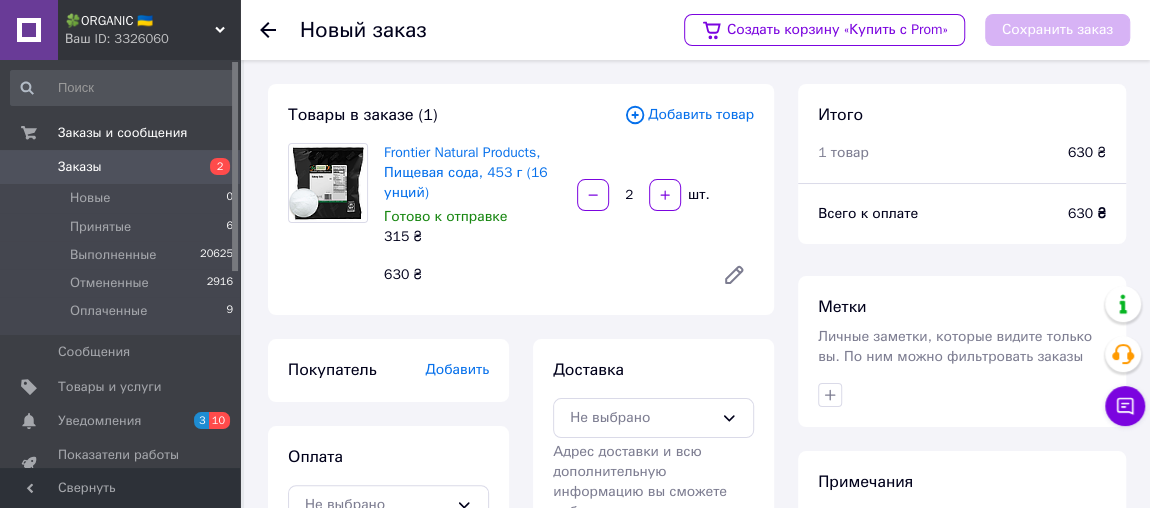 click on "Добавить товар" at bounding box center (689, 115) 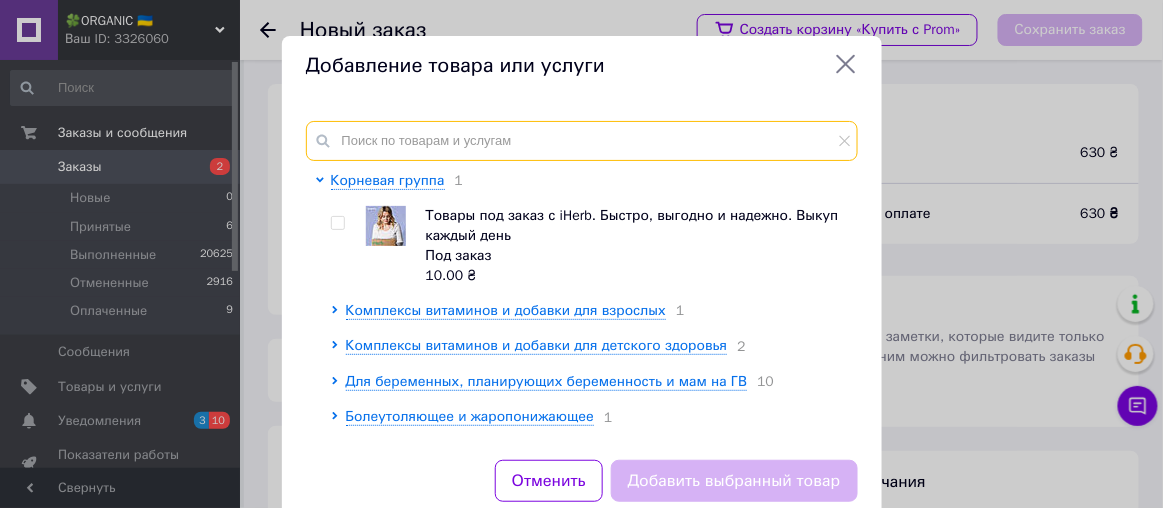 click at bounding box center [582, 141] 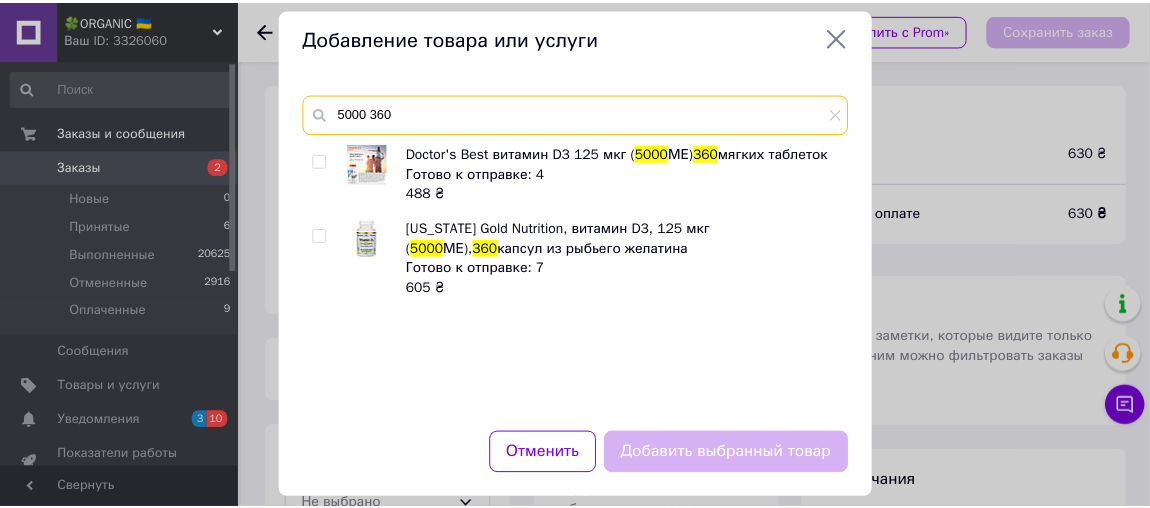 scroll, scrollTop: 34, scrollLeft: 0, axis: vertical 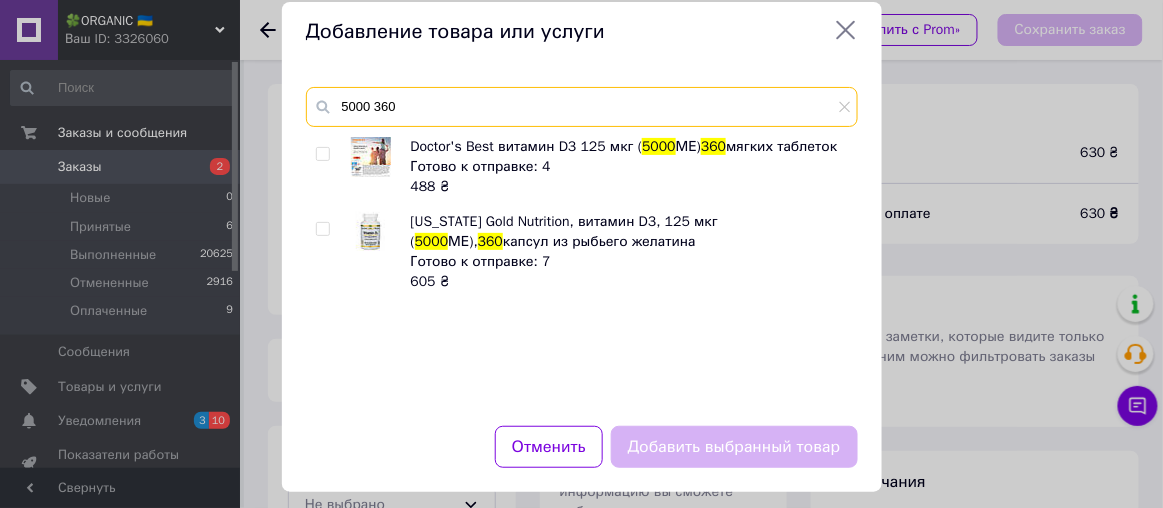 type on "5000 360" 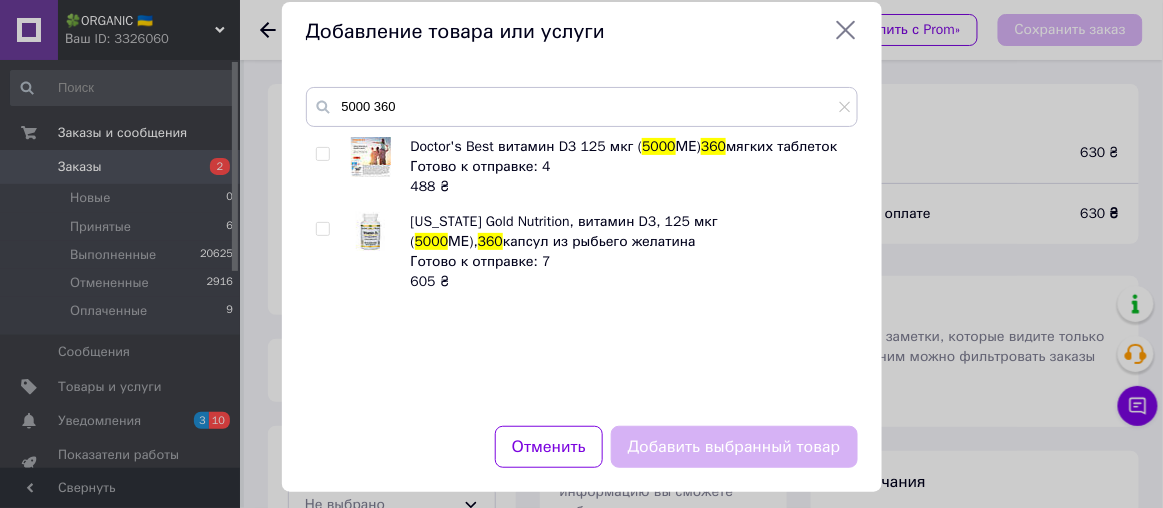 click at bounding box center [322, 229] 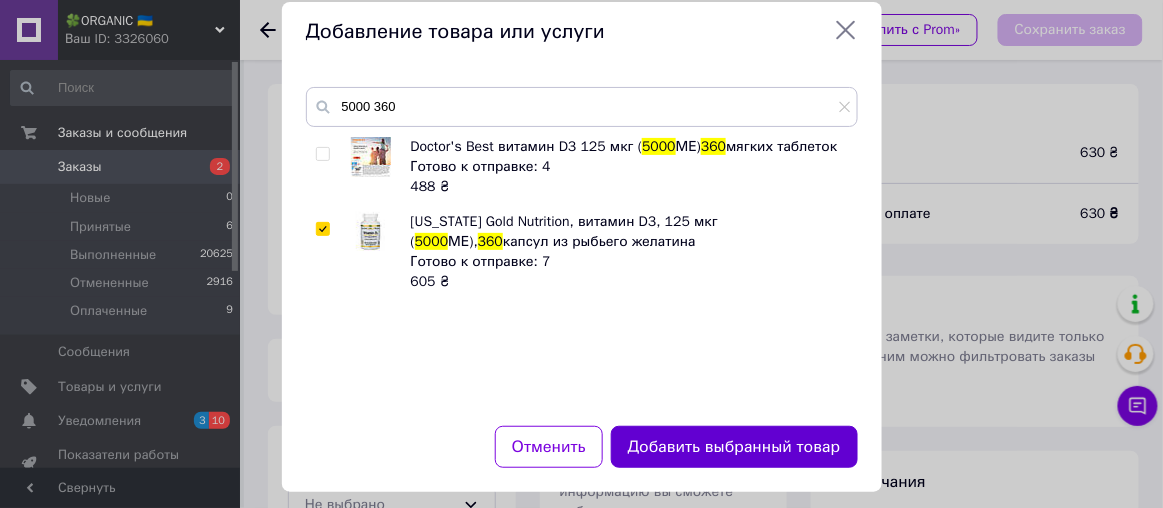 click on "Добавить выбранный товар" at bounding box center [734, 447] 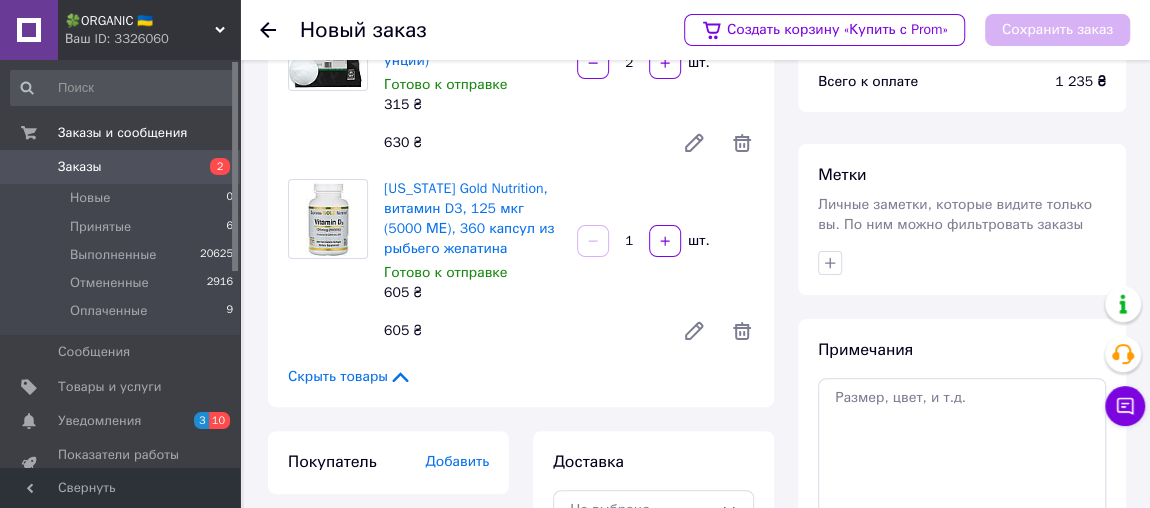 scroll, scrollTop: 137, scrollLeft: 0, axis: vertical 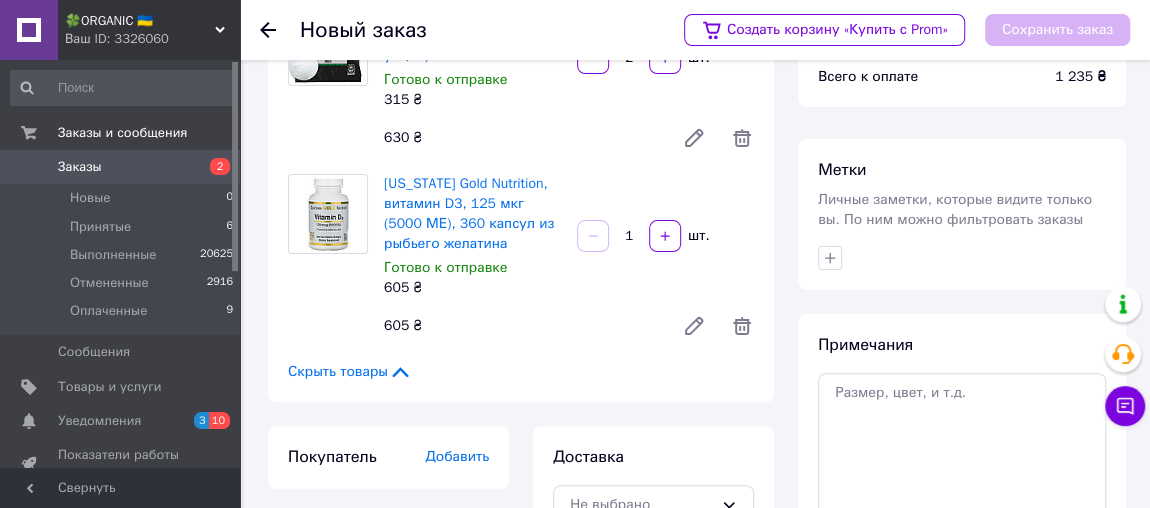 click on "Добавить" at bounding box center [457, 456] 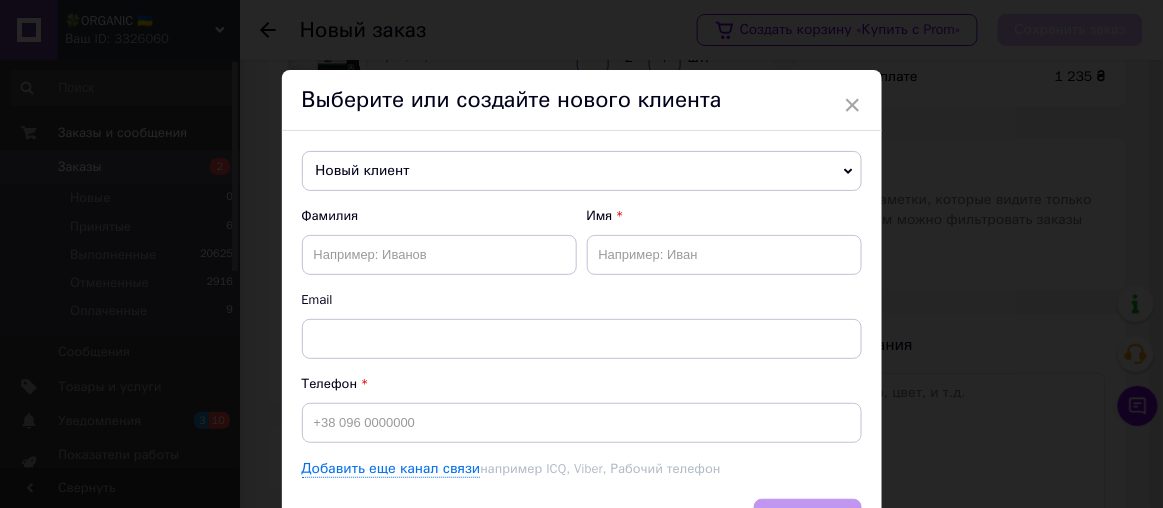 click on "Новый клиент" at bounding box center (582, 171) 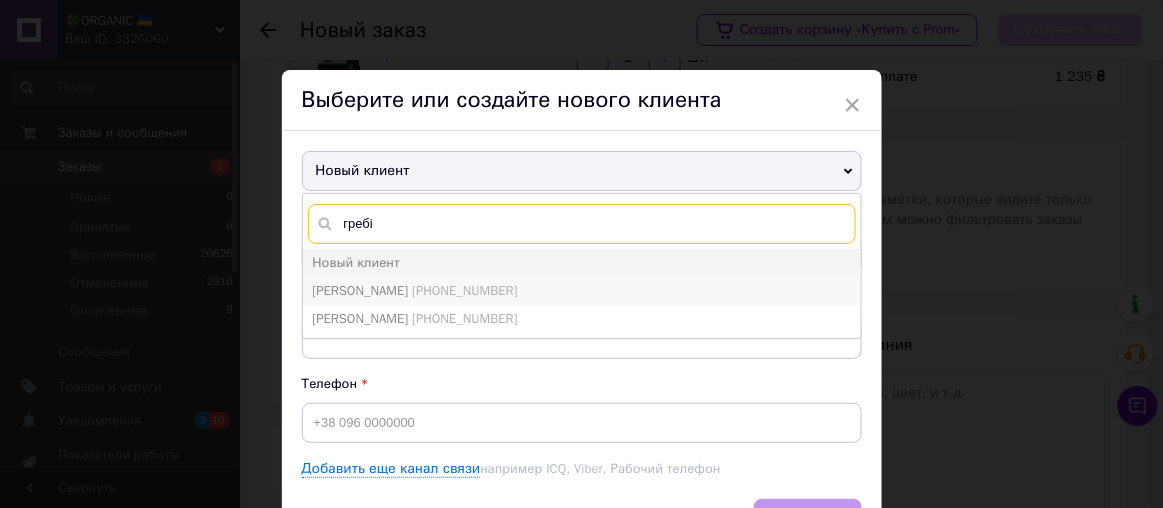 type on "гребі" 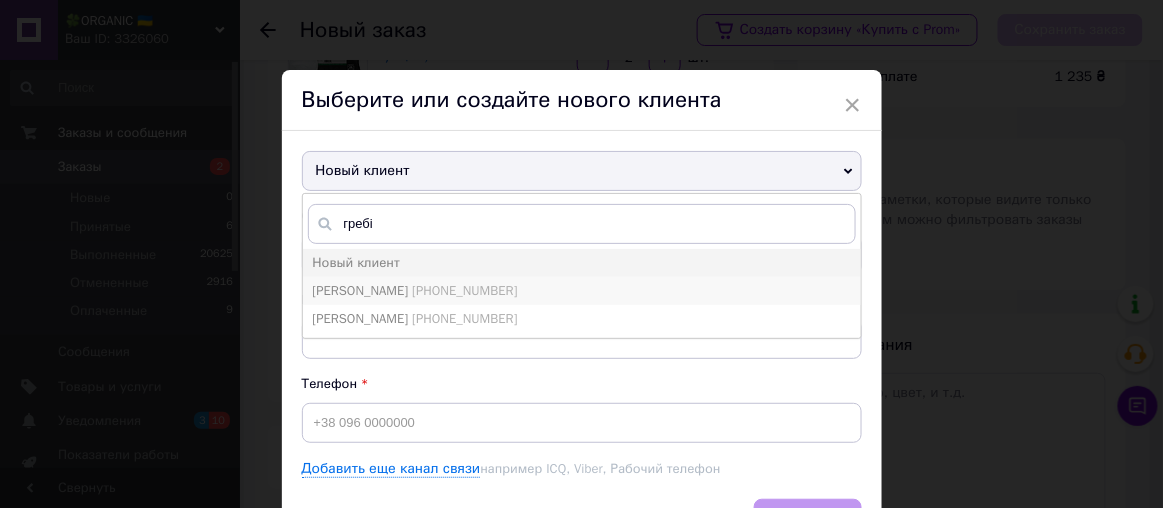 click on "[PERSON_NAME]" at bounding box center [361, 290] 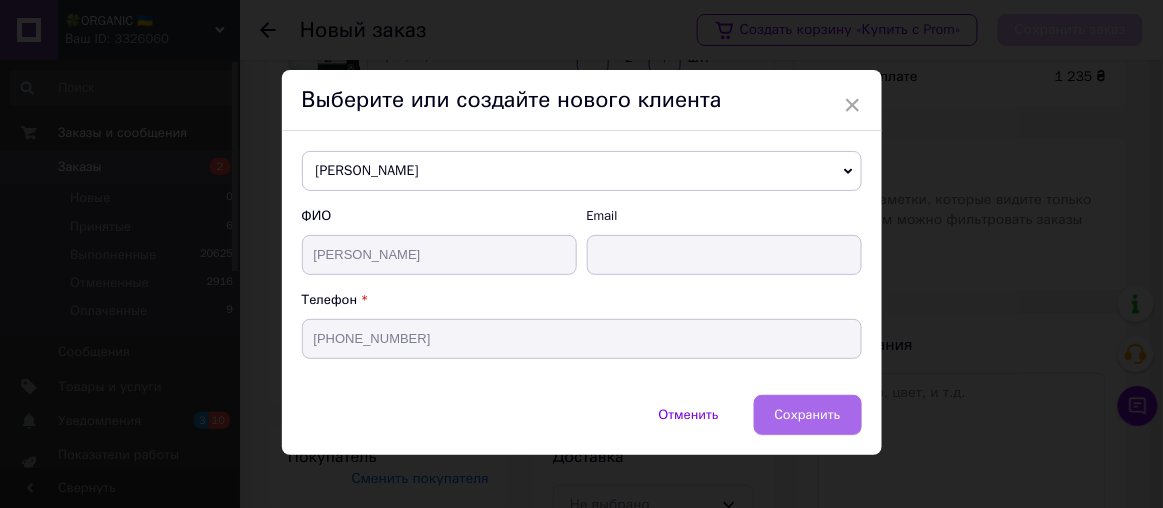 click on "Сохранить" at bounding box center (808, 414) 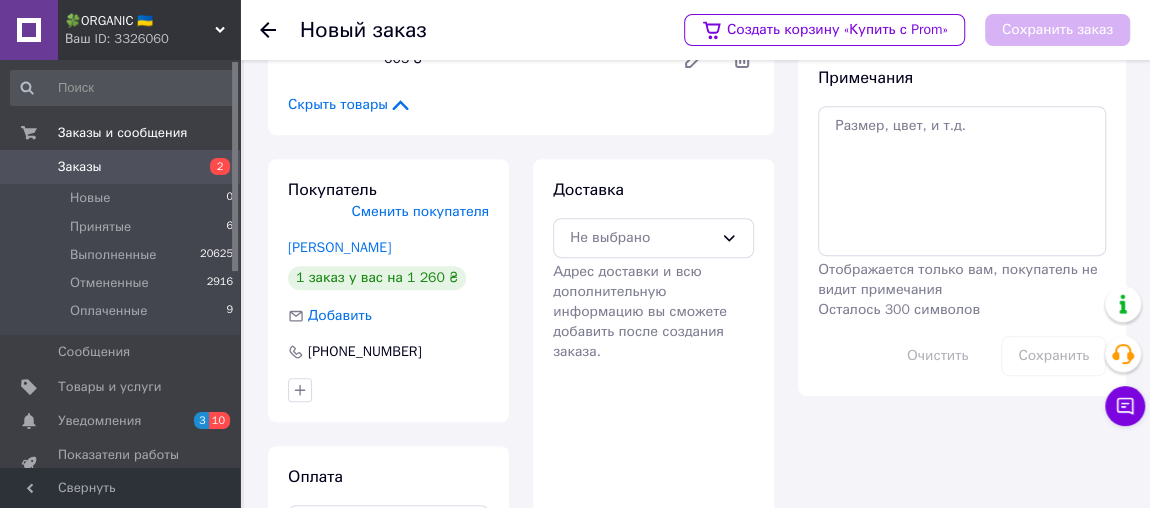 scroll, scrollTop: 483, scrollLeft: 0, axis: vertical 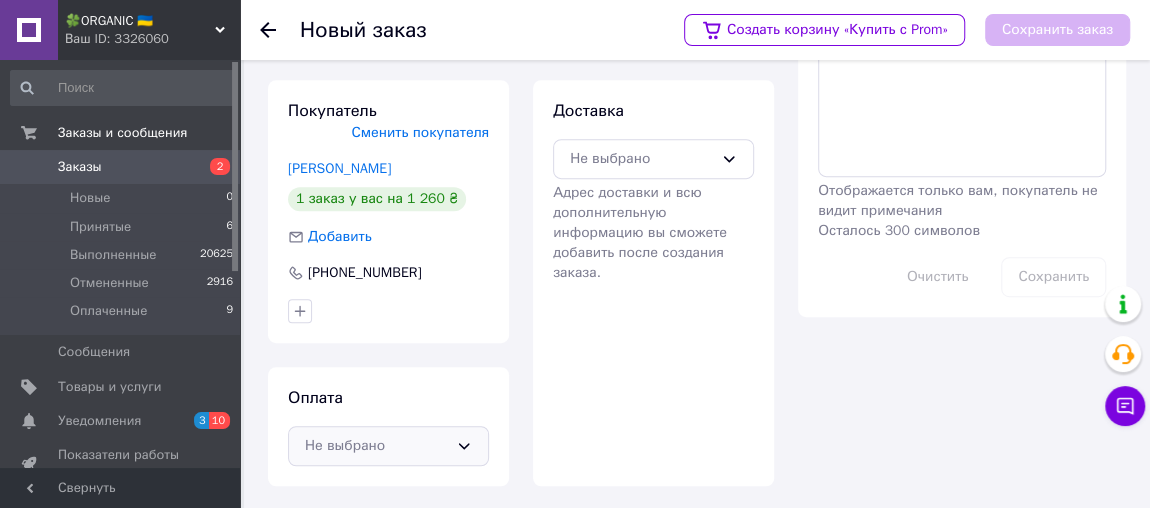 click on "Не выбрано" at bounding box center (376, 446) 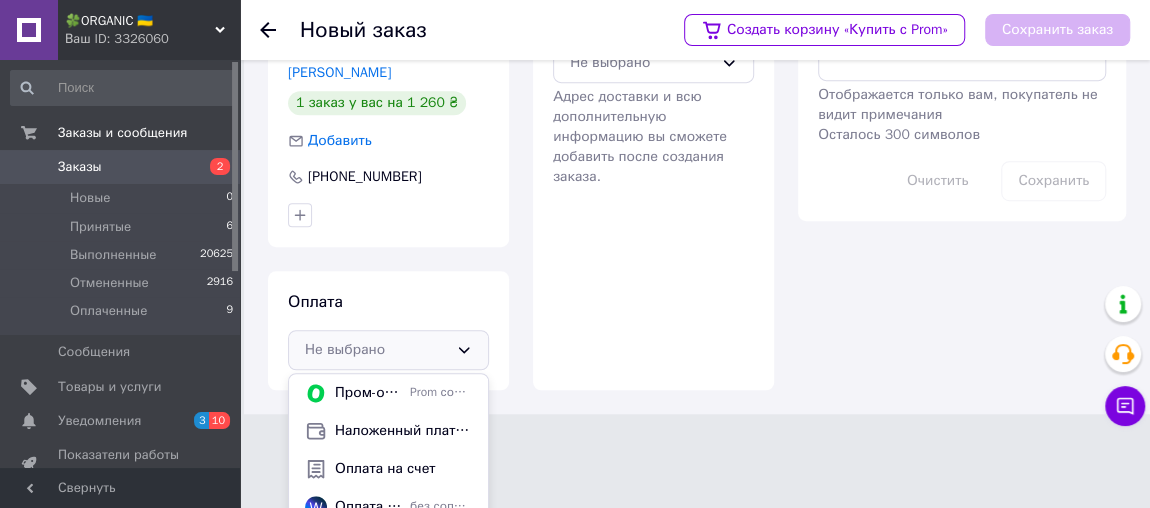 scroll, scrollTop: 616, scrollLeft: 0, axis: vertical 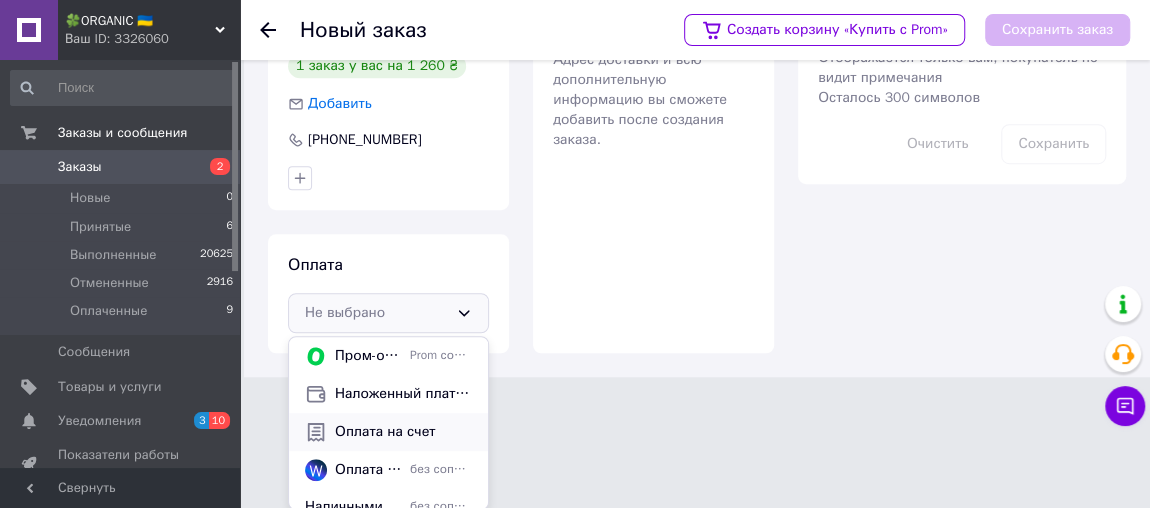 click on "Оплата на счет" at bounding box center [403, 432] 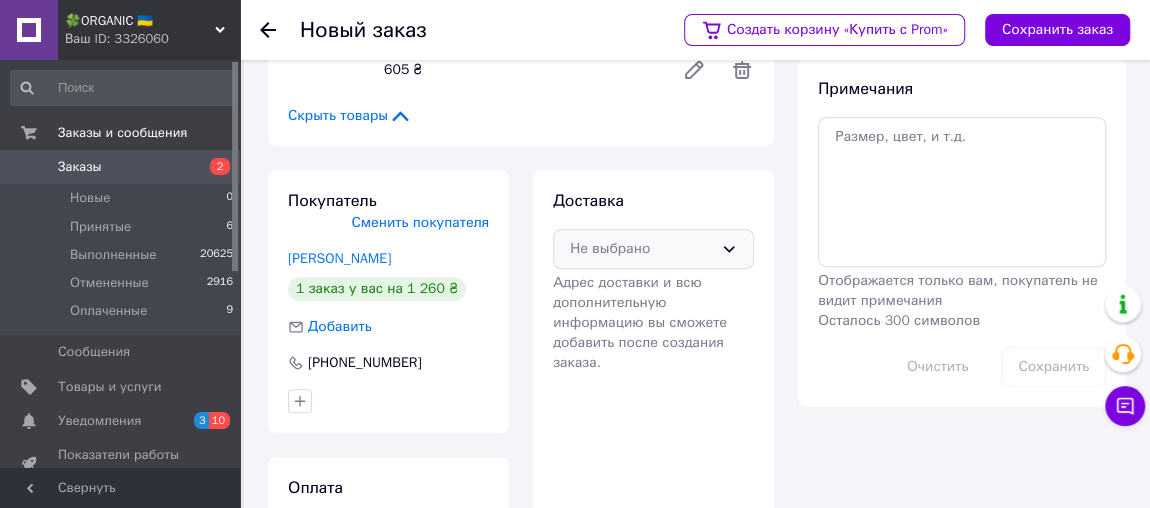 scroll, scrollTop: 389, scrollLeft: 0, axis: vertical 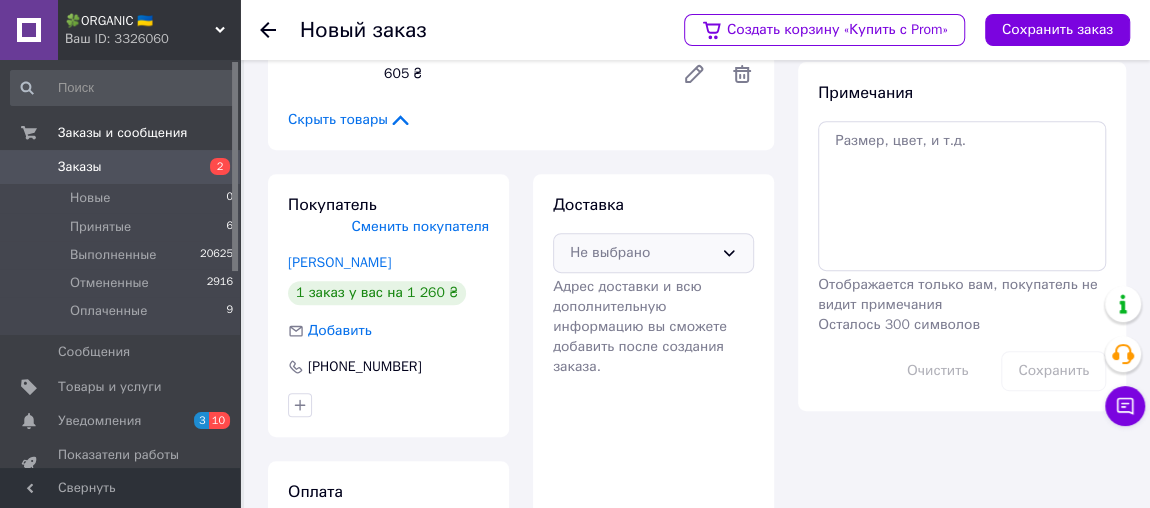 click on "Не выбрано" at bounding box center [641, 253] 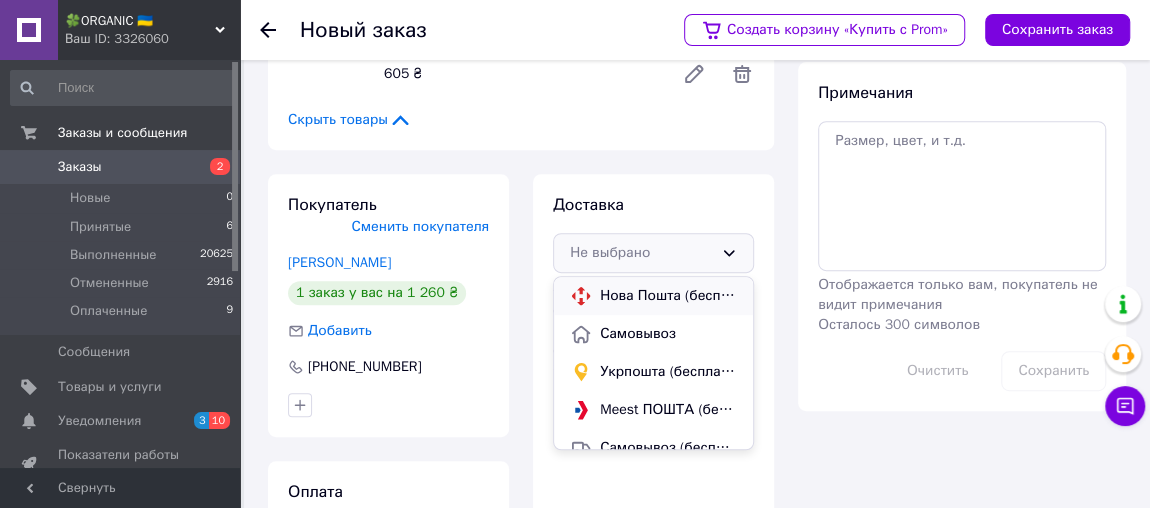 click on "Нова Пошта (бесплатно от 3000 ₴)" at bounding box center (668, 296) 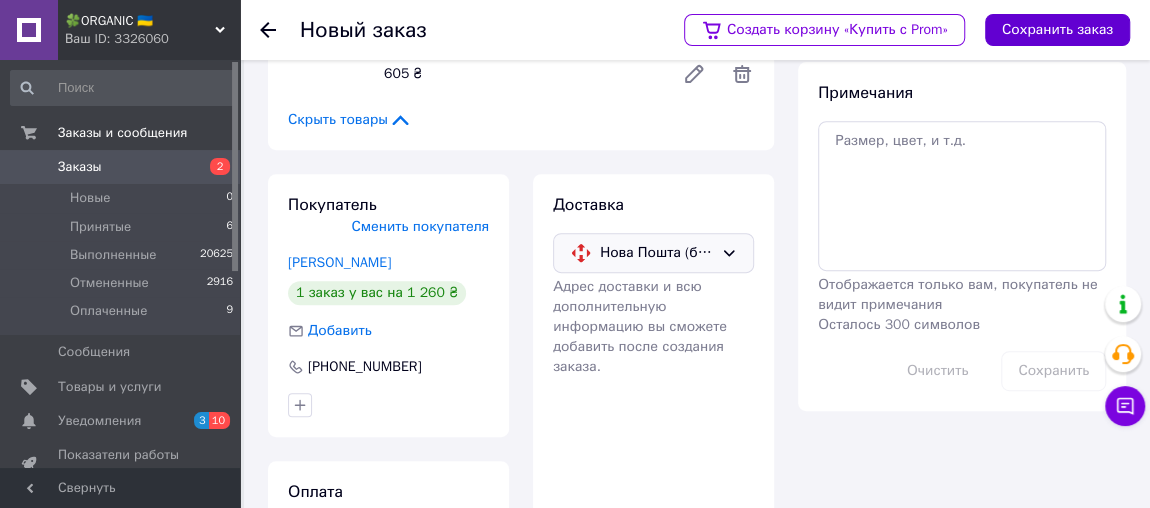 click on "Сохранить заказ" at bounding box center (1057, 30) 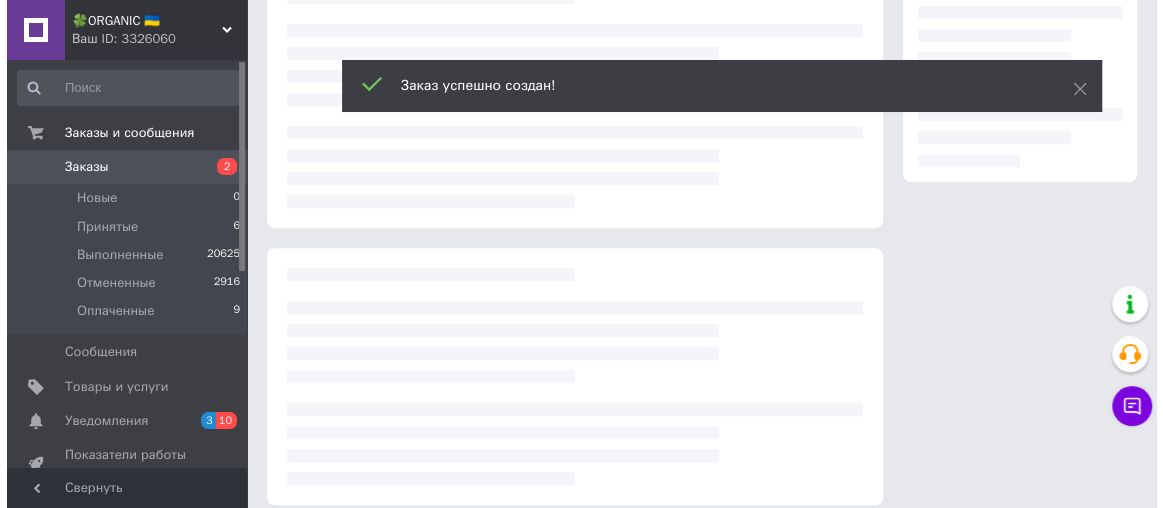 scroll, scrollTop: 405, scrollLeft: 0, axis: vertical 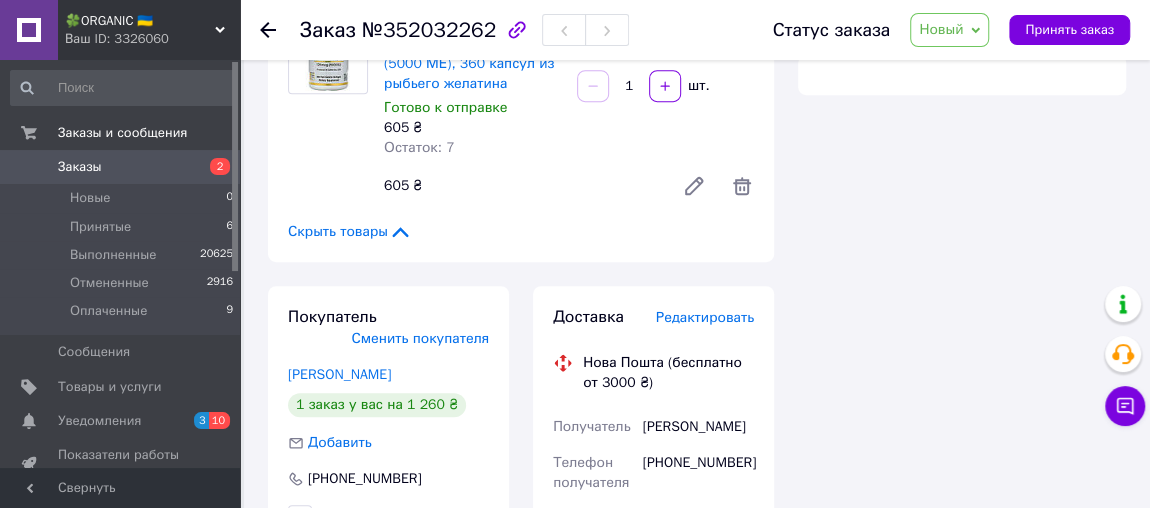 click on "Редактировать" at bounding box center (705, 317) 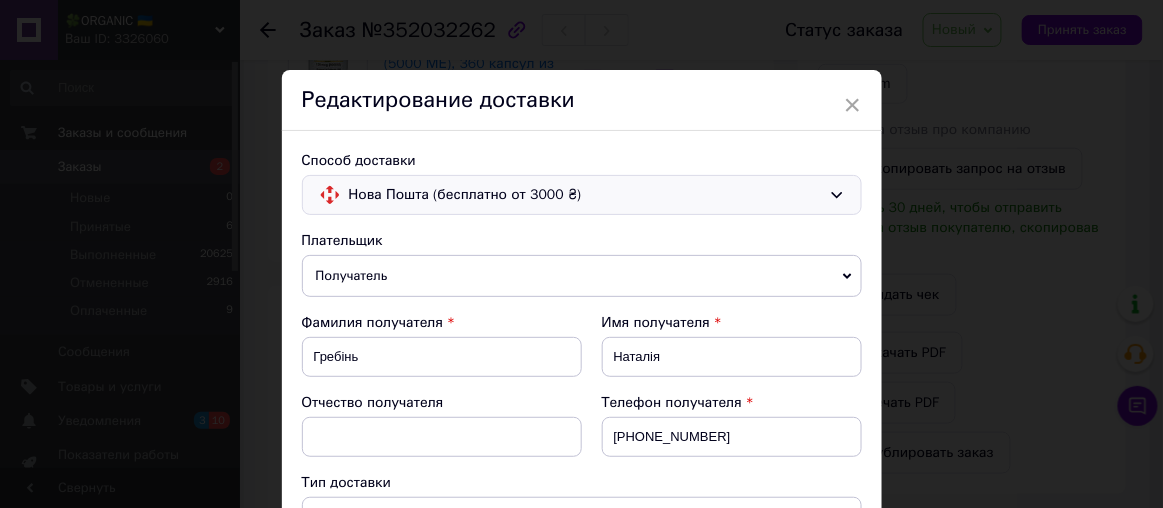 click on "Нова Пошта (бесплатно от 3000 ₴)" at bounding box center (585, 195) 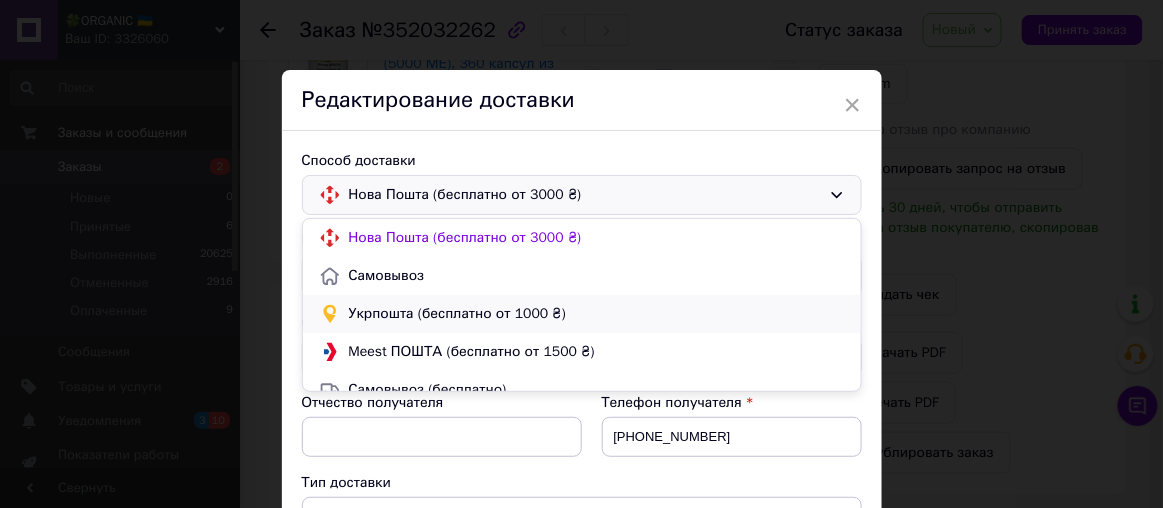 click on "Укрпошта (бесплатно от 1000 ₴)" at bounding box center [597, 314] 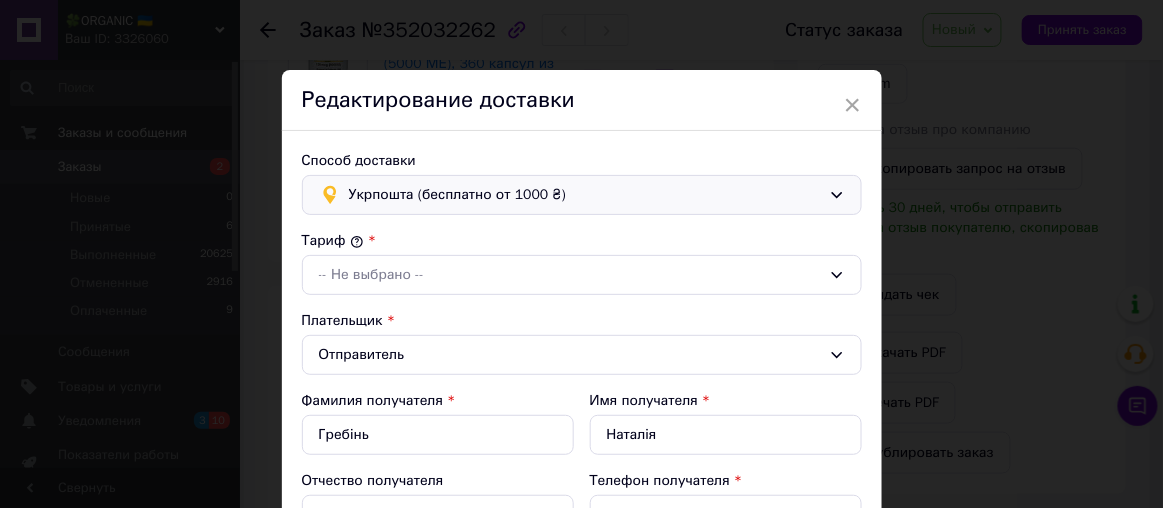type on "1235" 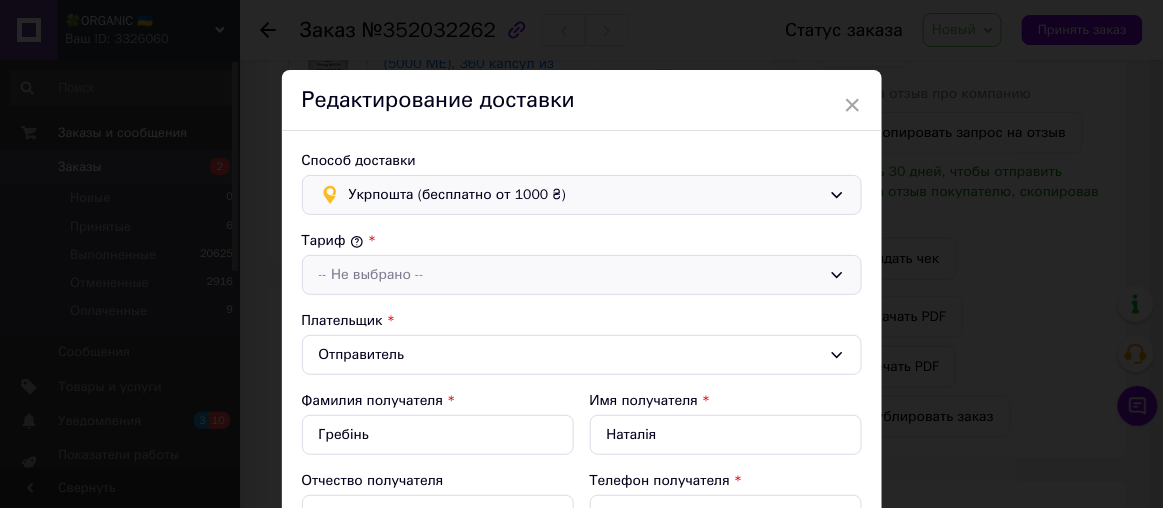 click on "-- Не выбрано --" at bounding box center (570, 275) 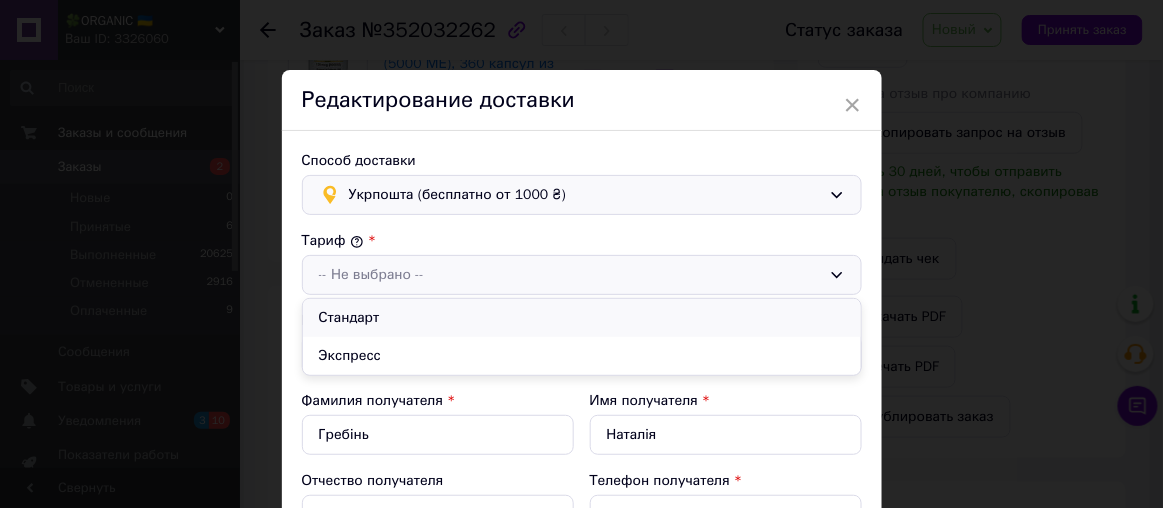 click on "Стандарт" at bounding box center (582, 318) 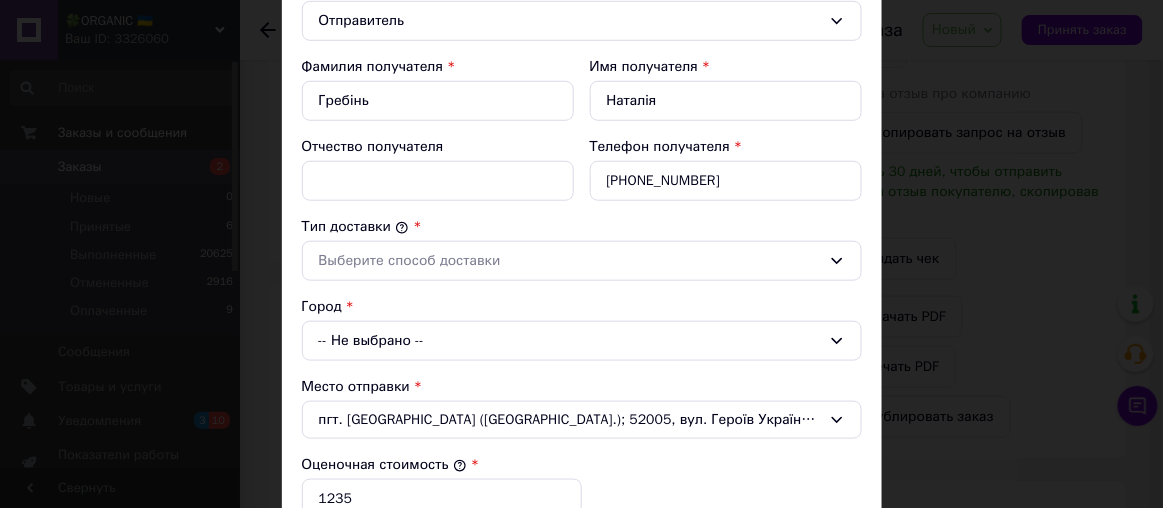 scroll, scrollTop: 339, scrollLeft: 0, axis: vertical 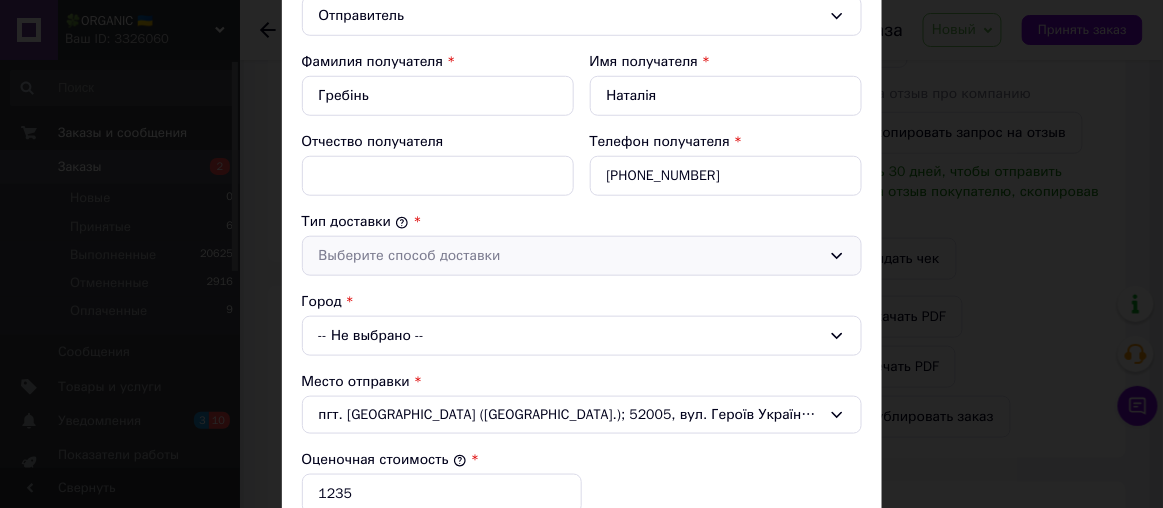 click on "Выберите способ доставки" at bounding box center (570, 256) 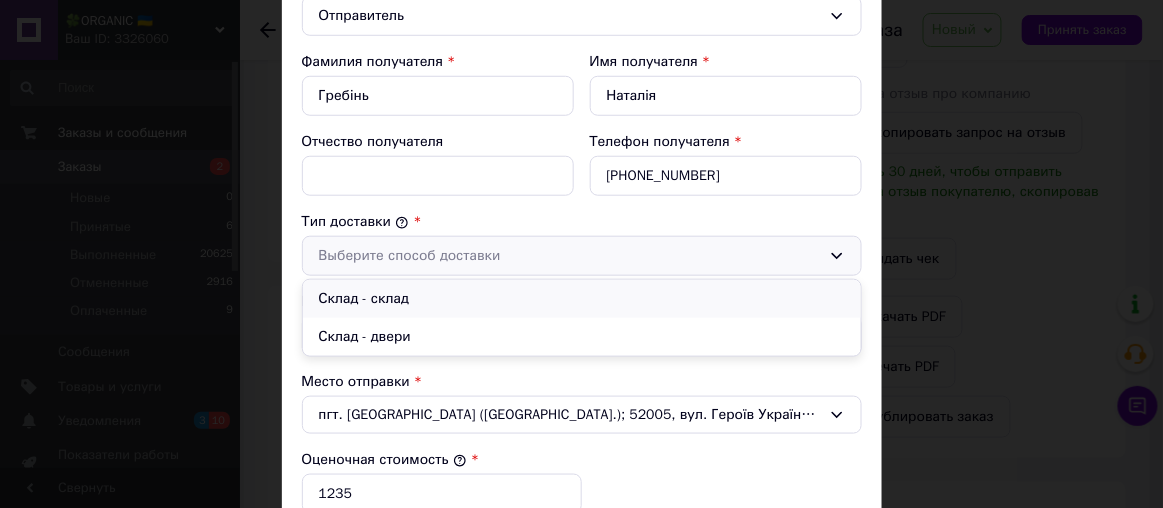 click on "Склад - склад" at bounding box center [582, 299] 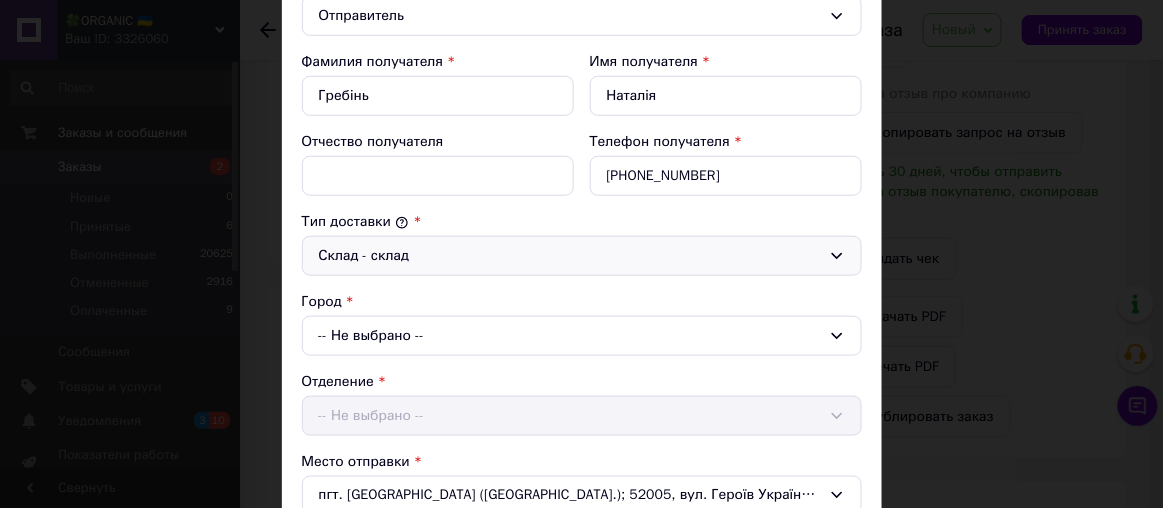 click on "-- Не выбрано --" at bounding box center (582, 336) 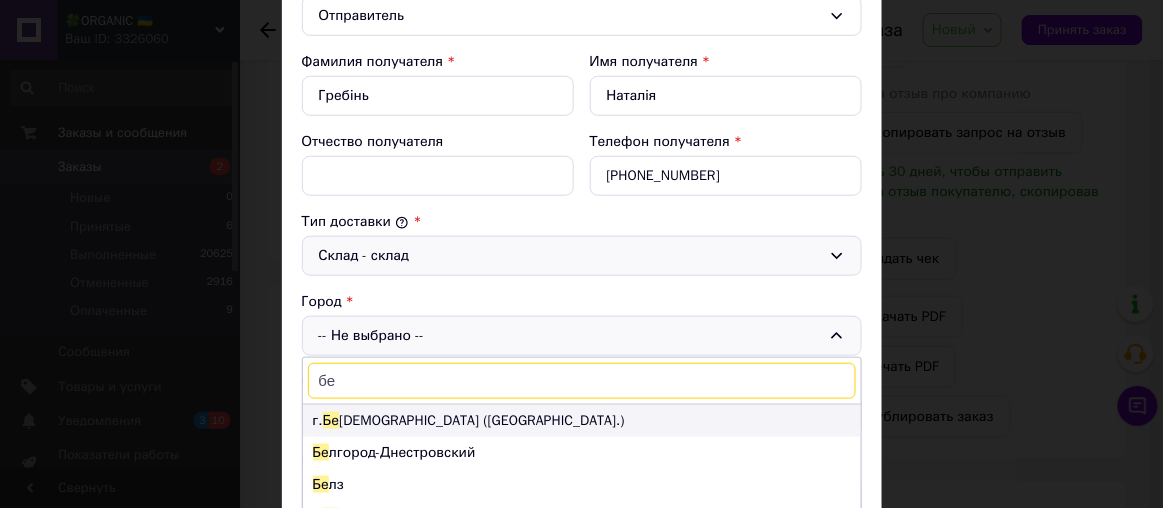 type on "бе" 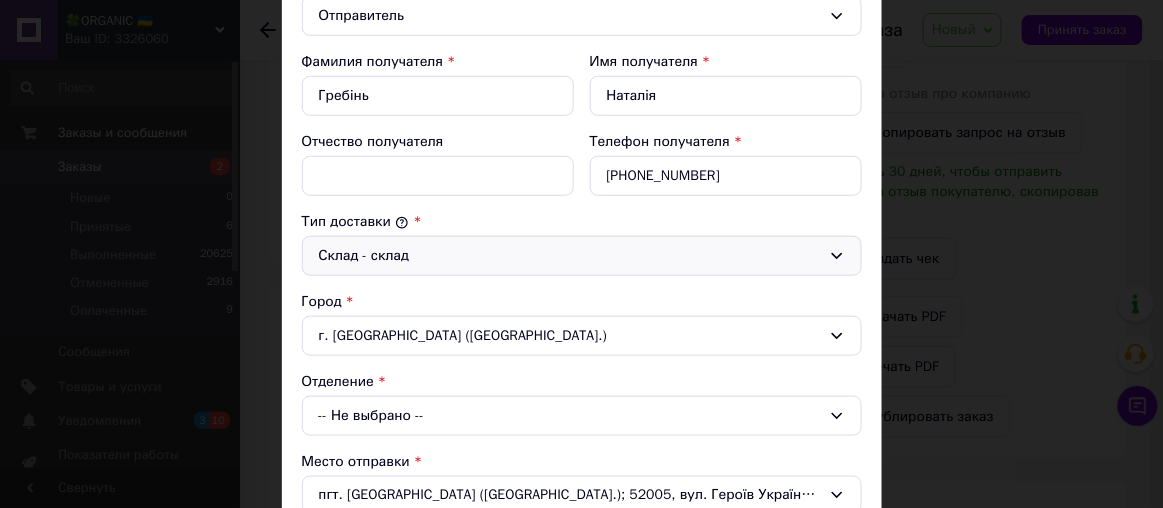 click on "-- Не выбрано --" at bounding box center [582, 416] 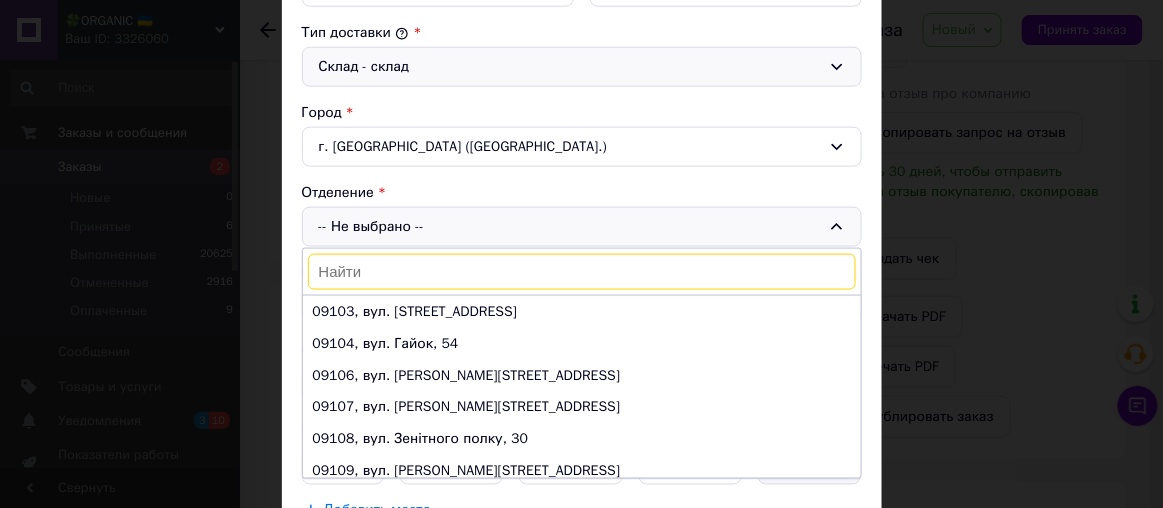 scroll, scrollTop: 529, scrollLeft: 0, axis: vertical 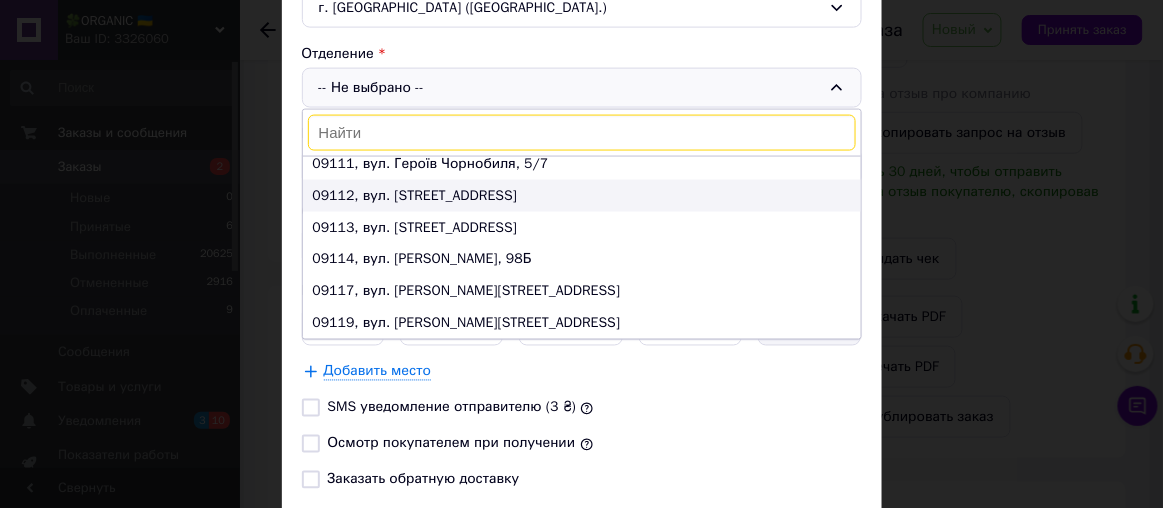 click on "09112, вул. [STREET_ADDRESS]" at bounding box center (582, 196) 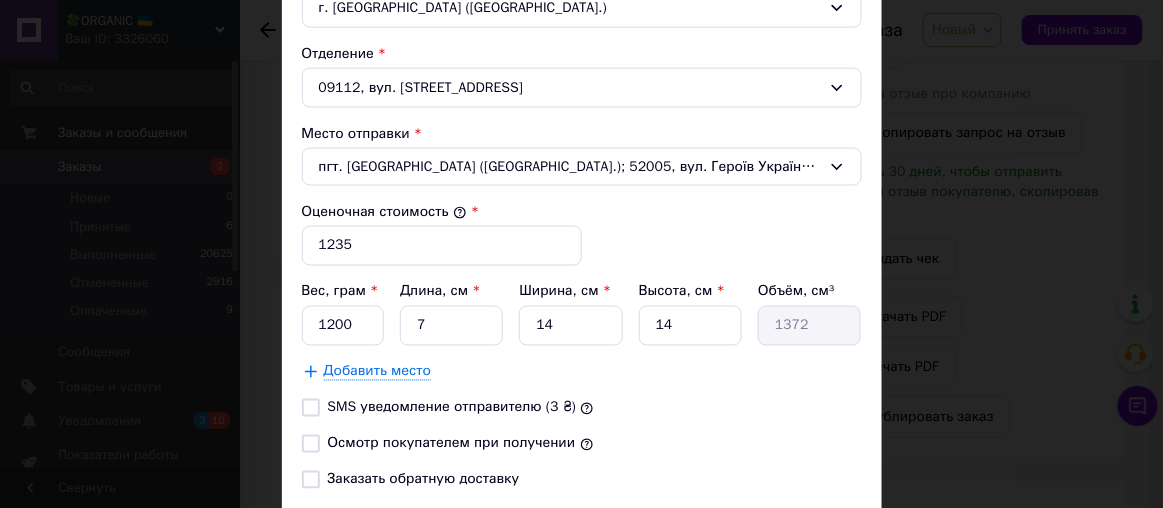 click on "Осмотр покупателем при получении" at bounding box center [311, 444] 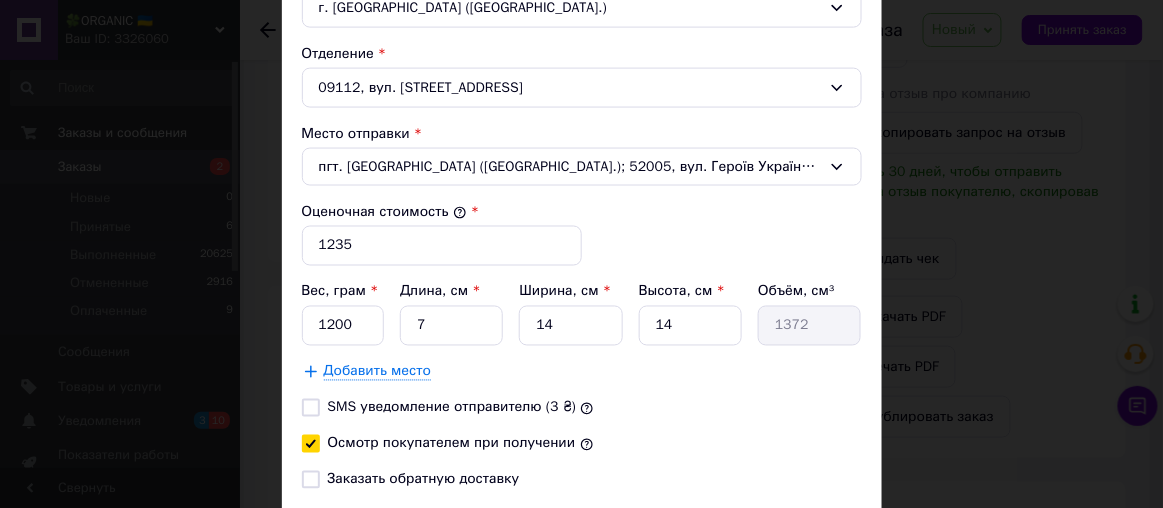 checkbox on "true" 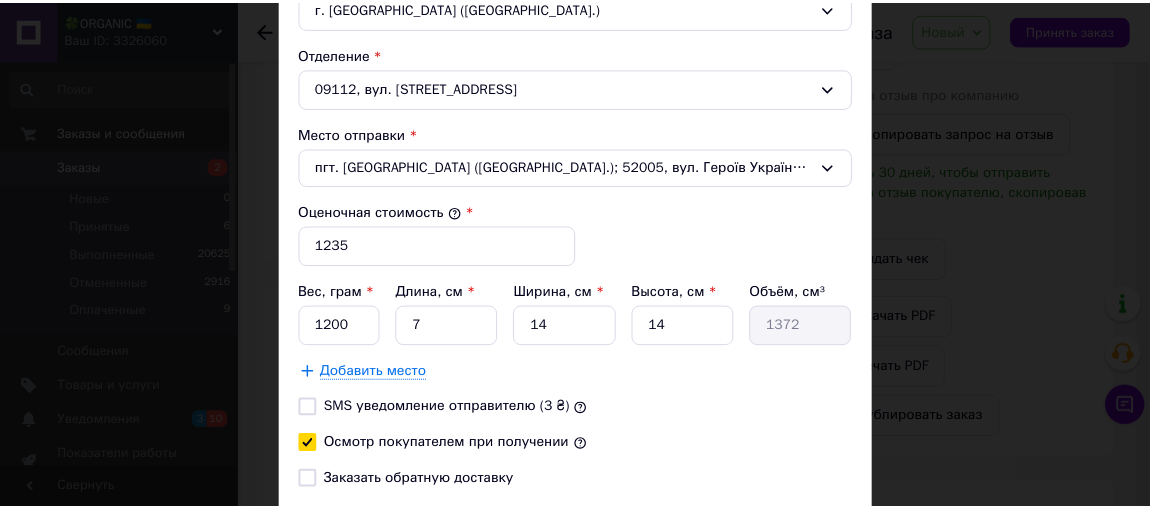 scroll, scrollTop: 804, scrollLeft: 0, axis: vertical 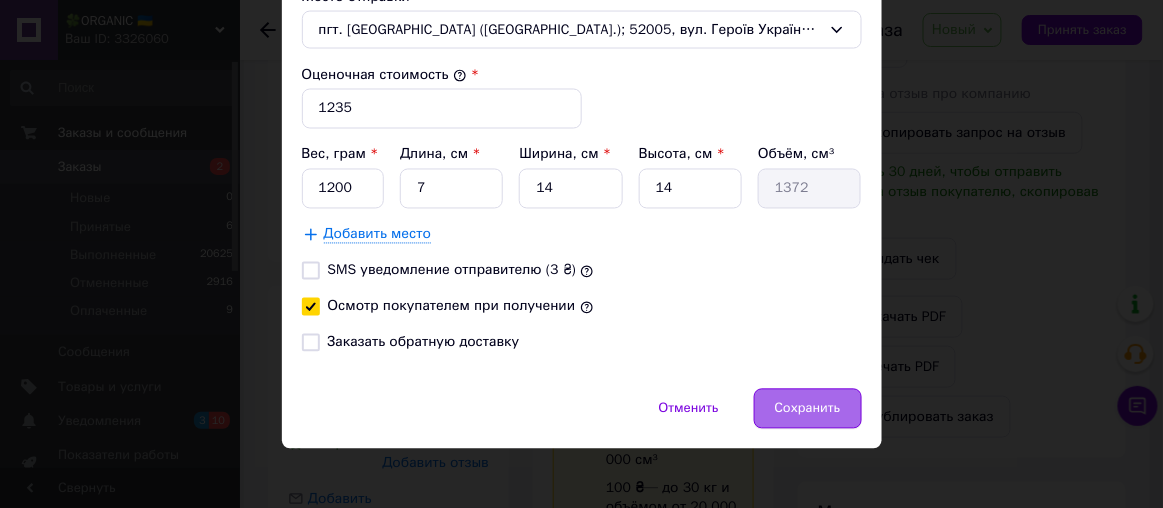 click on "Сохранить" at bounding box center [808, 409] 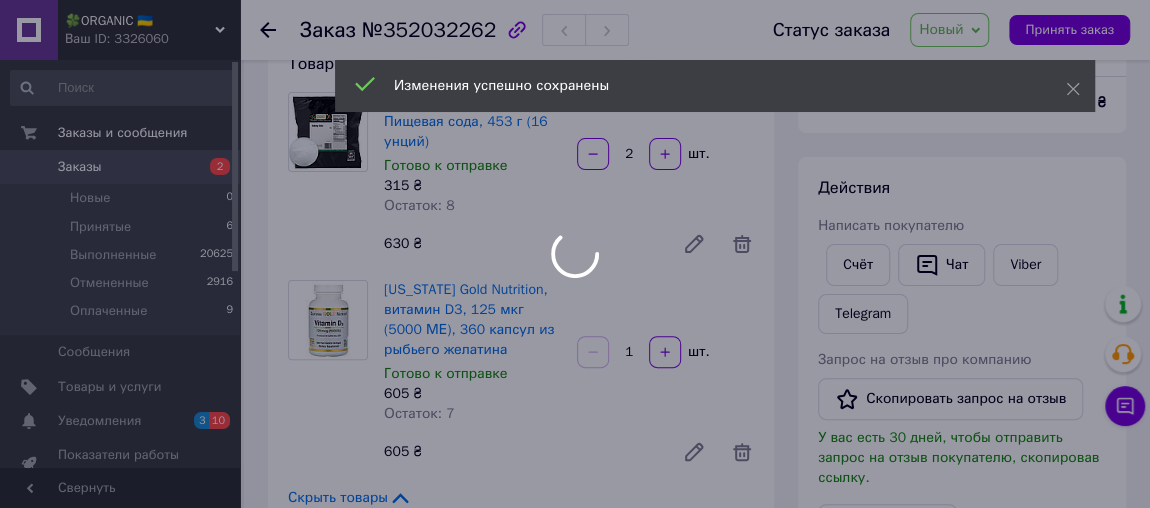 scroll, scrollTop: 138, scrollLeft: 0, axis: vertical 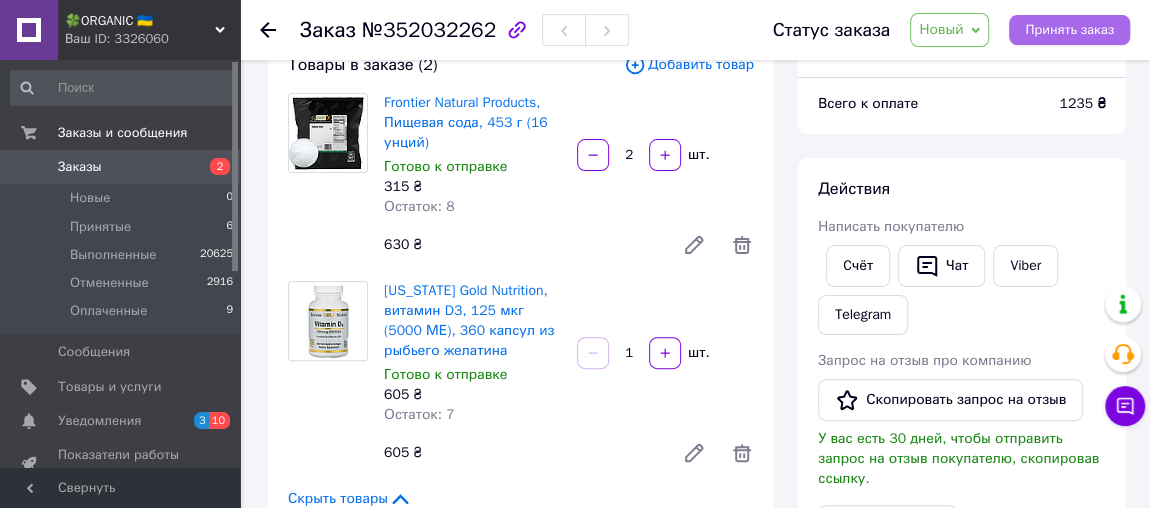 click on "Принять заказ" at bounding box center [1069, 30] 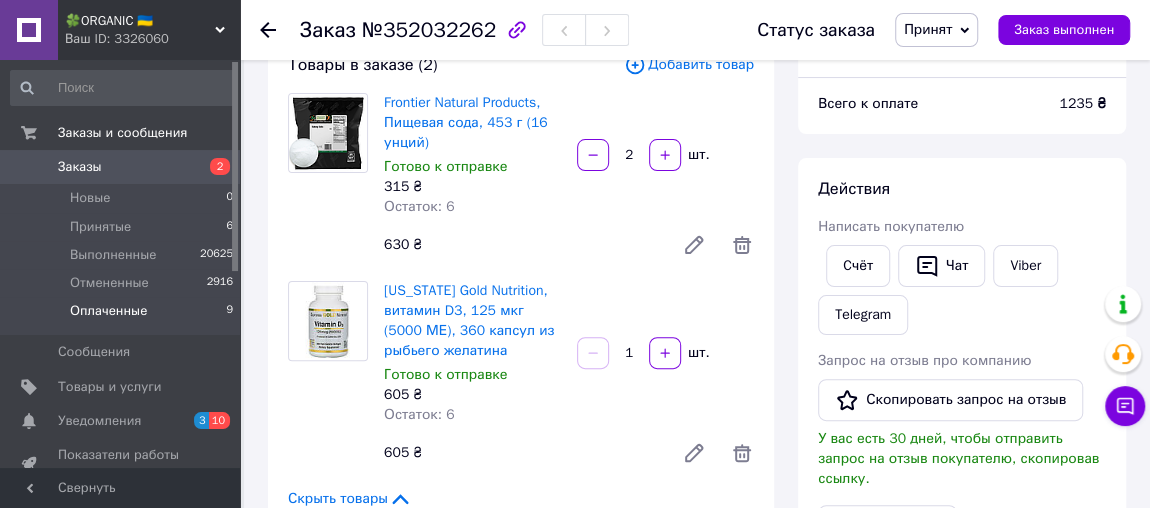 click on "Оплаченные" at bounding box center [108, 311] 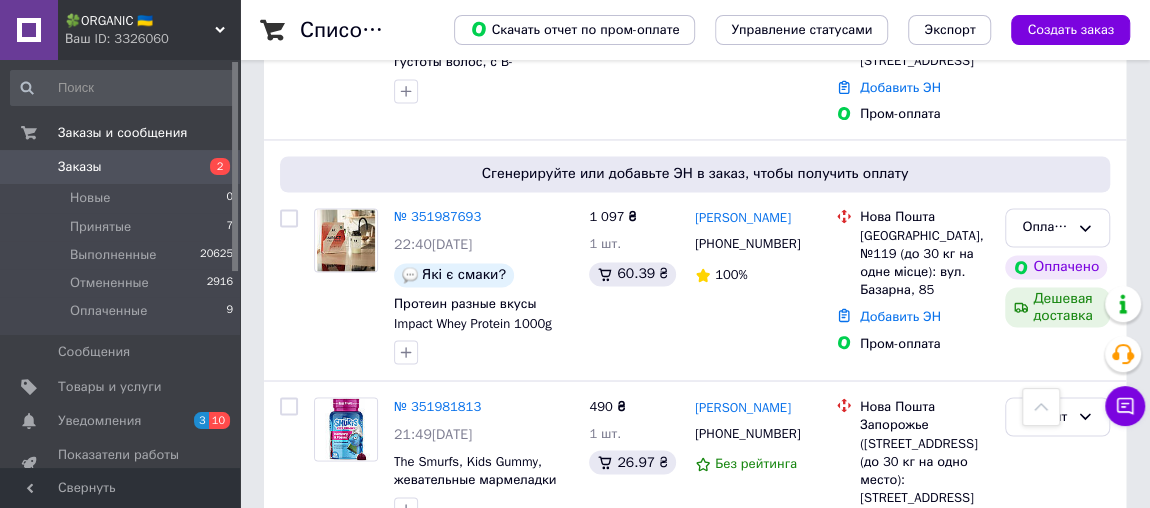 scroll, scrollTop: 1590, scrollLeft: 0, axis: vertical 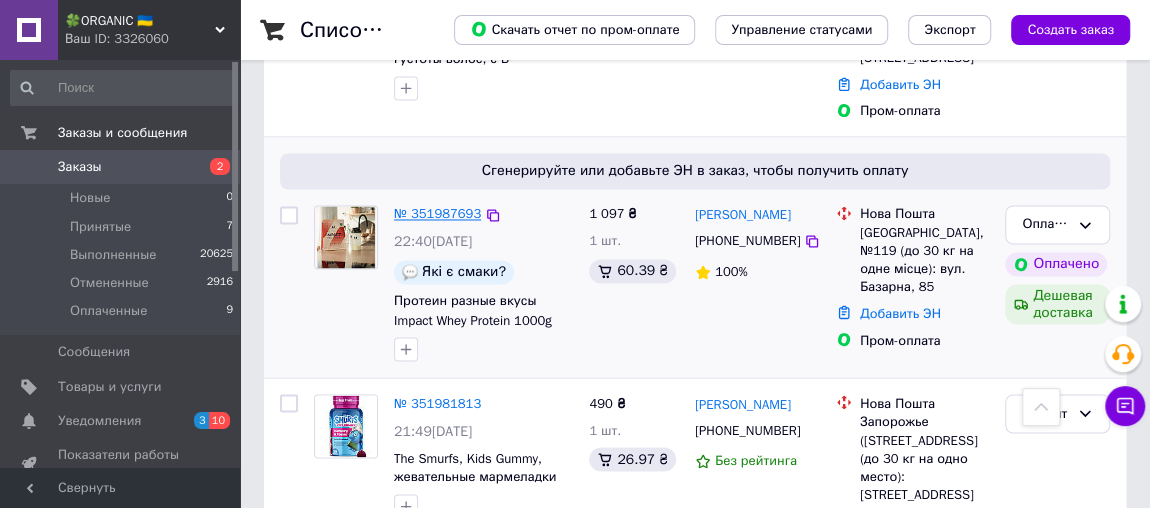 click on "№ 351987693" at bounding box center (437, 213) 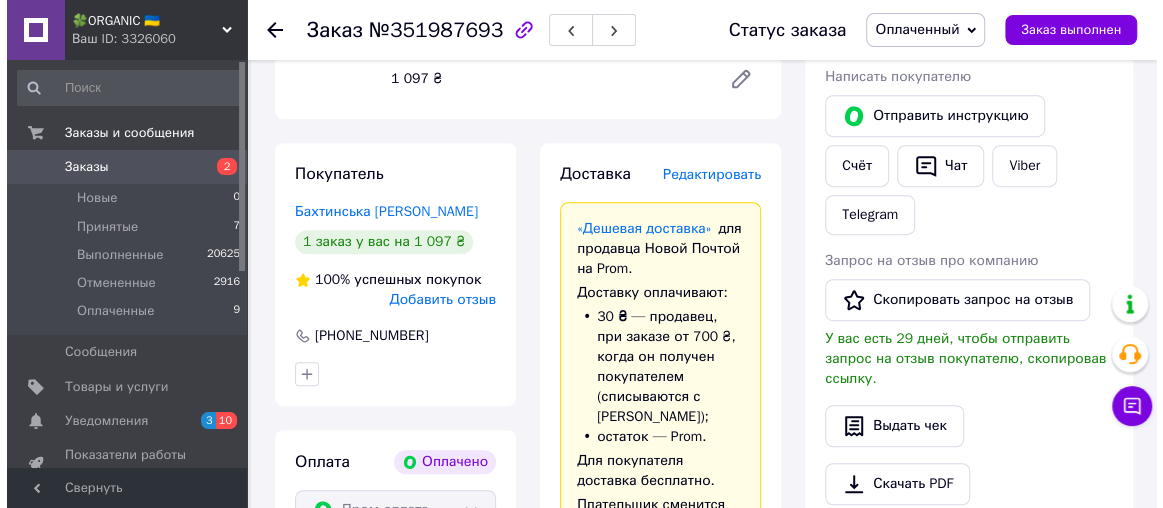 scroll, scrollTop: 424, scrollLeft: 0, axis: vertical 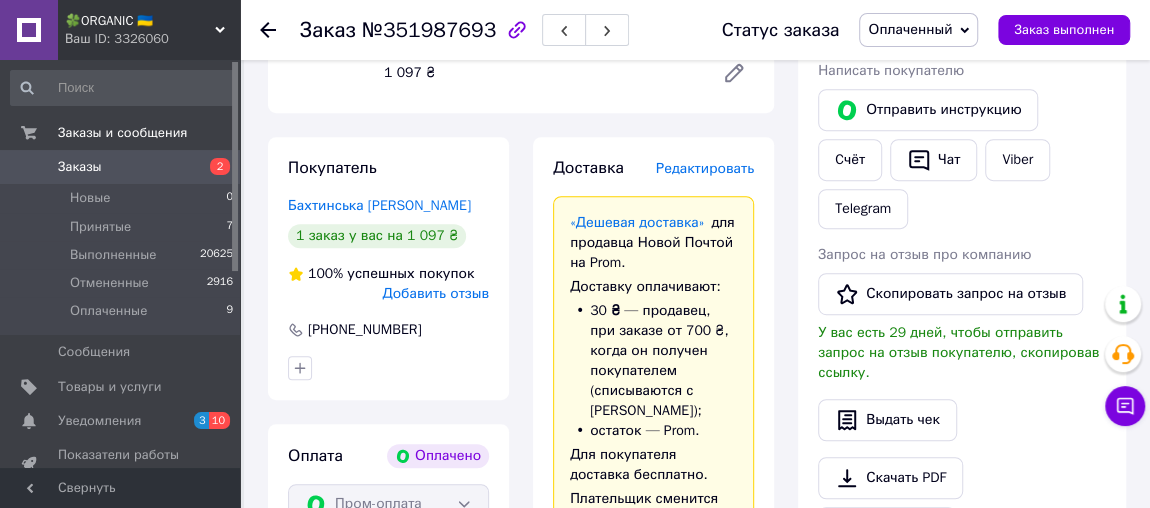 click on "Редактировать" at bounding box center (705, 168) 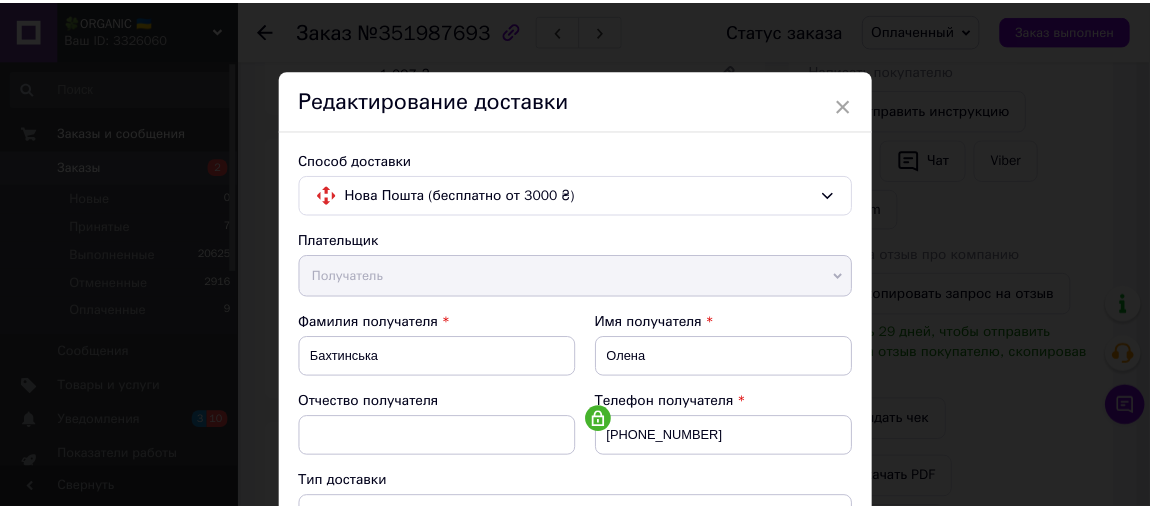 scroll, scrollTop: 828, scrollLeft: 0, axis: vertical 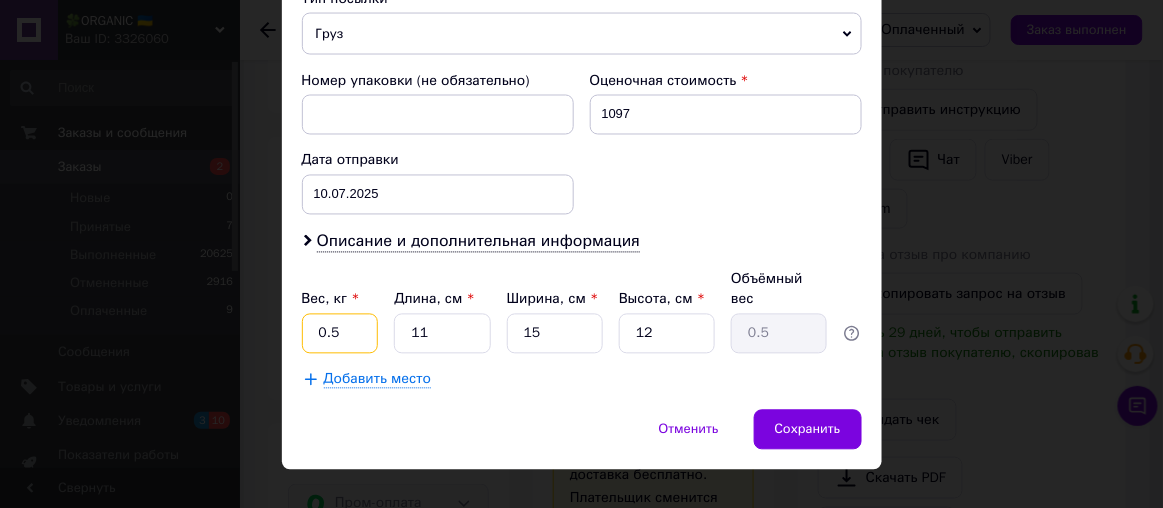 click on "0.5" at bounding box center [340, 334] 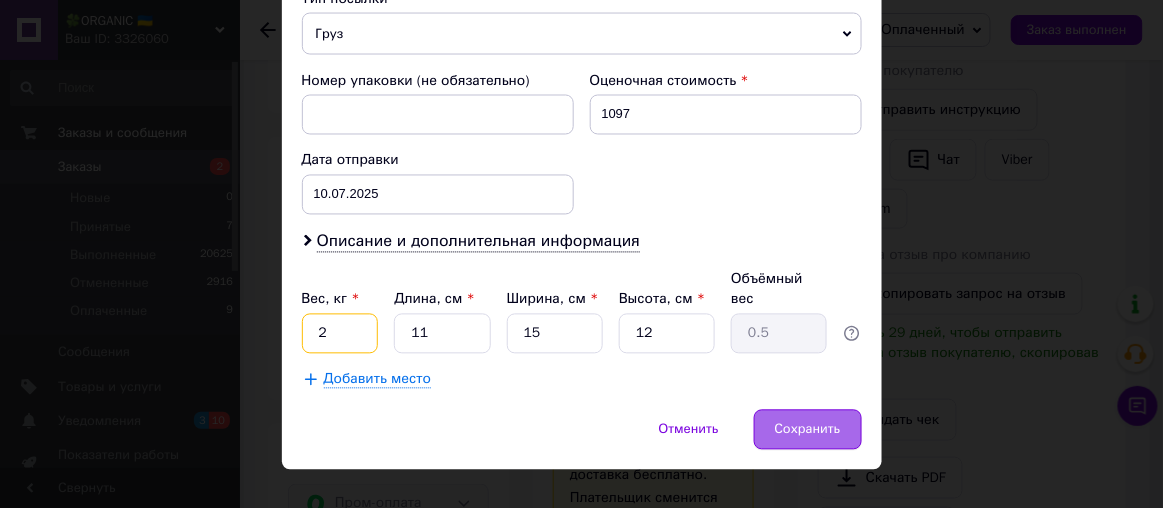 type on "2" 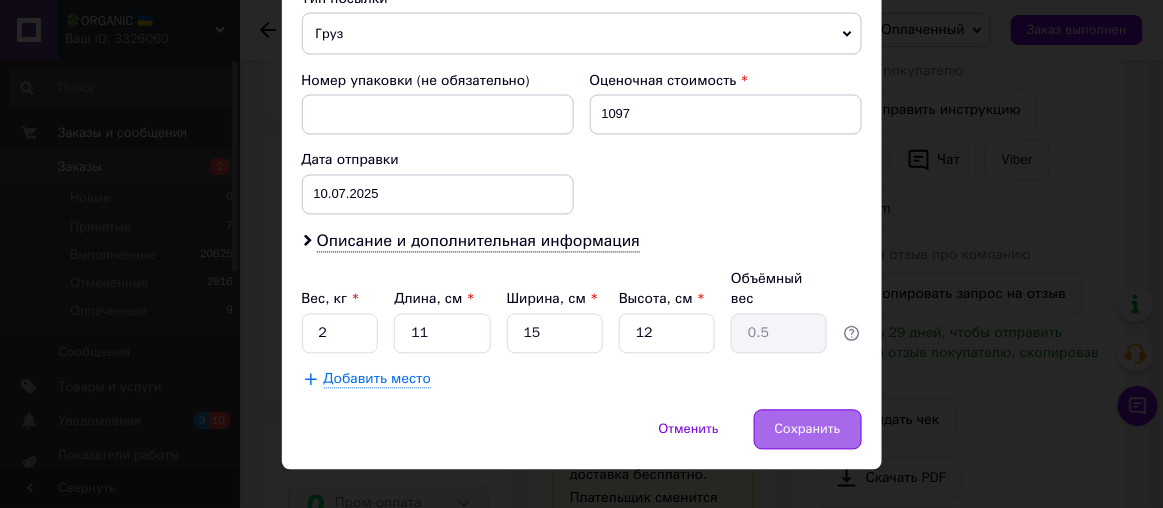 click on "Сохранить" at bounding box center (808, 430) 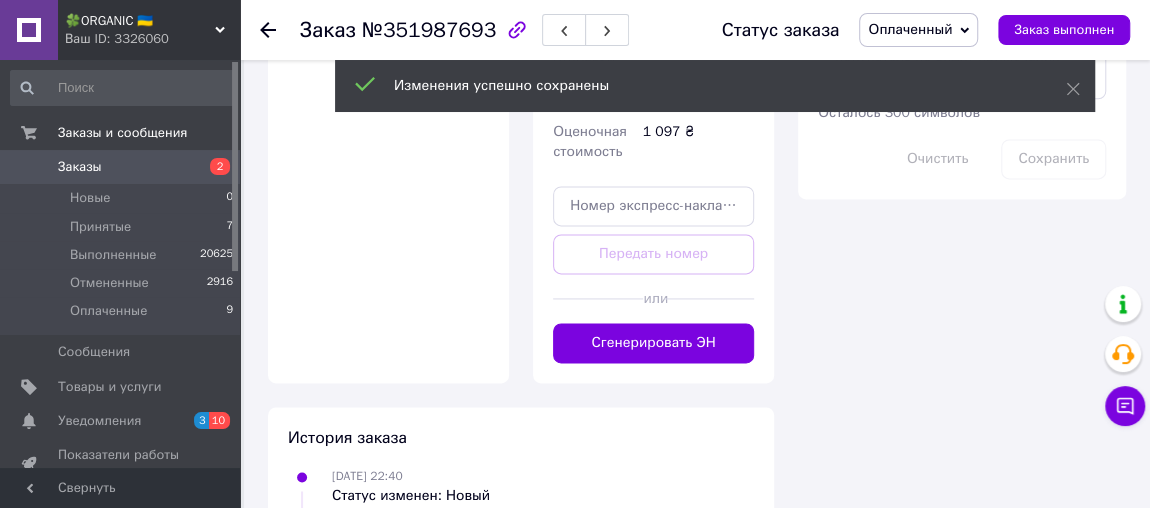 scroll, scrollTop: 1321, scrollLeft: 0, axis: vertical 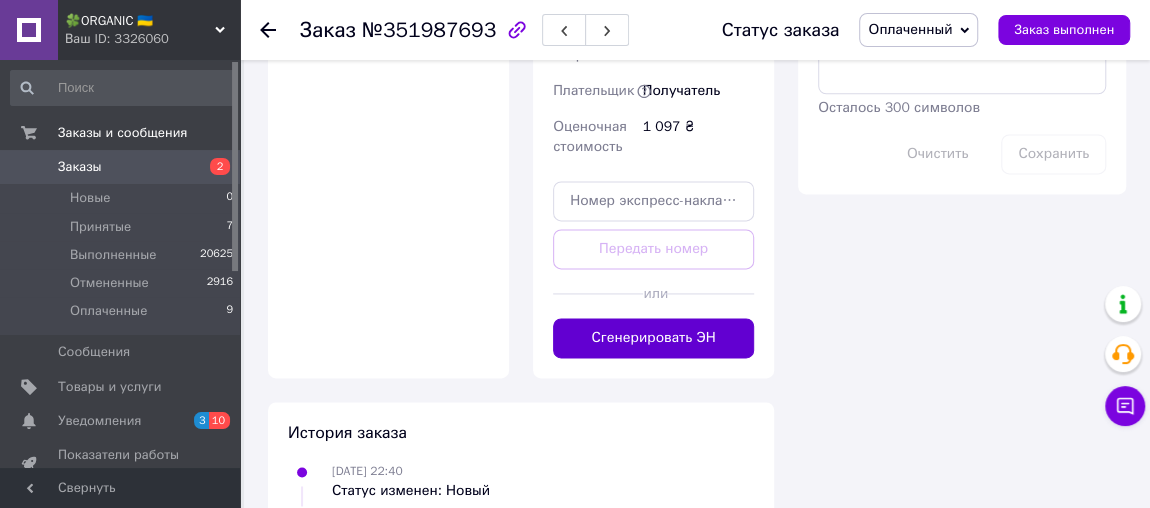 click on "Сгенерировать ЭН" at bounding box center (653, 338) 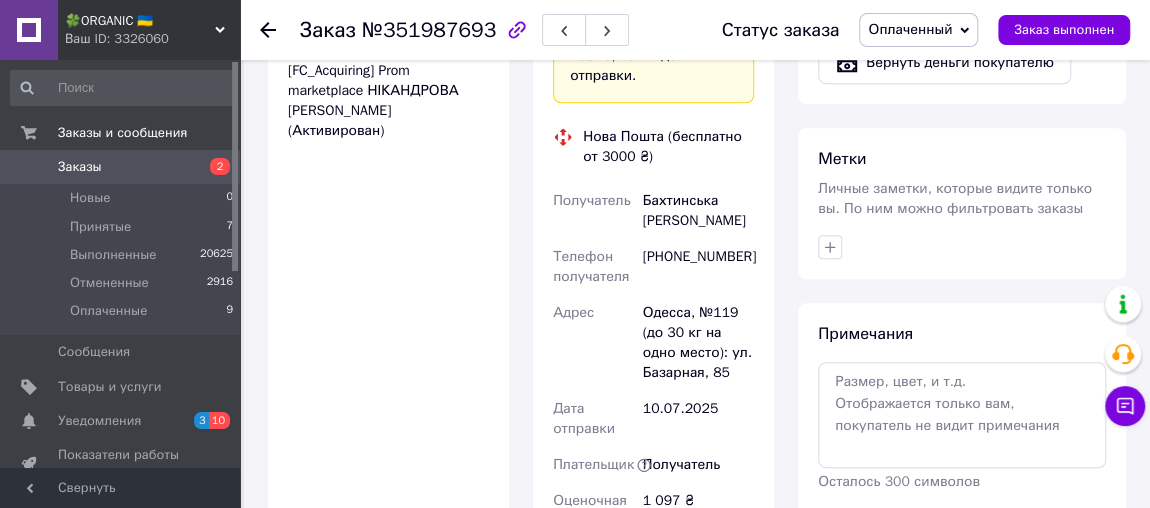 scroll, scrollTop: 946, scrollLeft: 0, axis: vertical 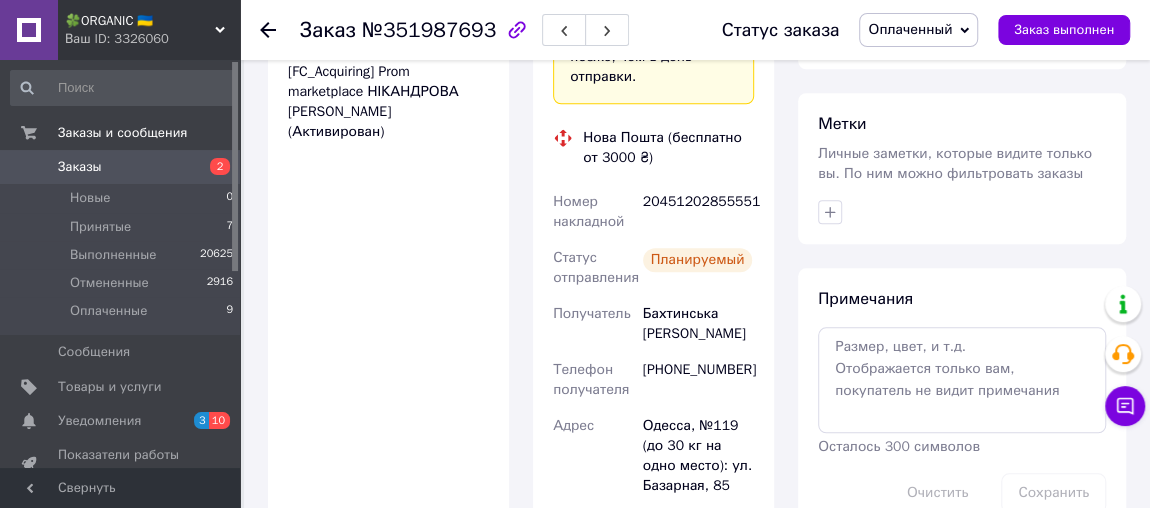 click on "20451202855551" at bounding box center (698, 212) 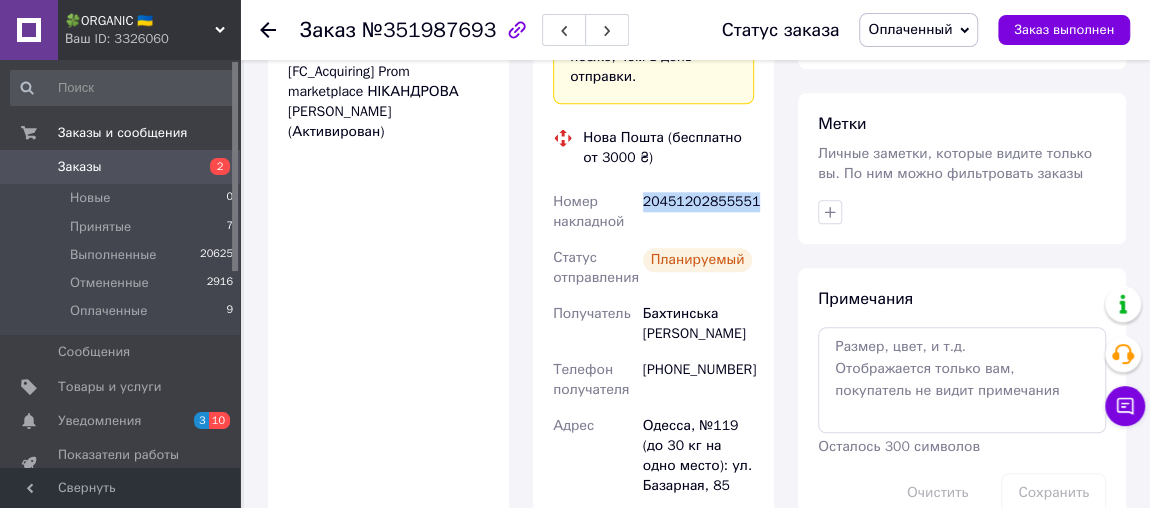 click on "20451202855551" at bounding box center (698, 212) 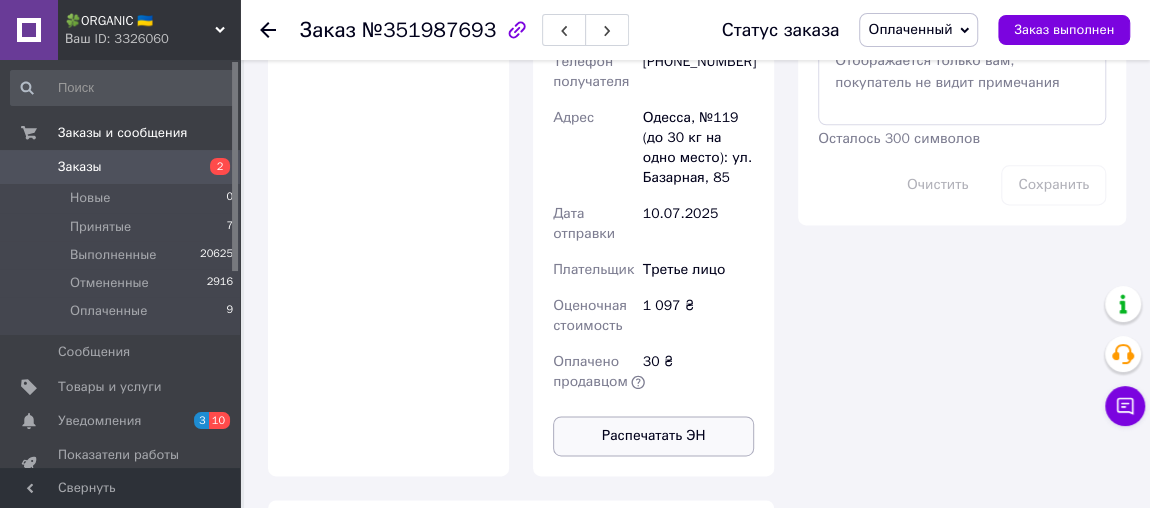 scroll, scrollTop: 1255, scrollLeft: 0, axis: vertical 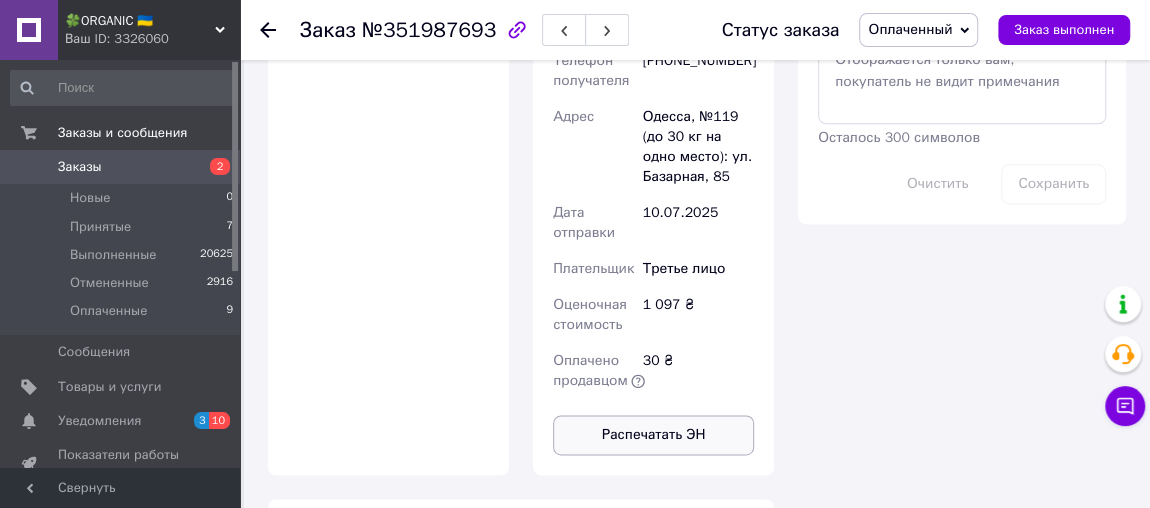 click on "Распечатать ЭН" at bounding box center [653, 435] 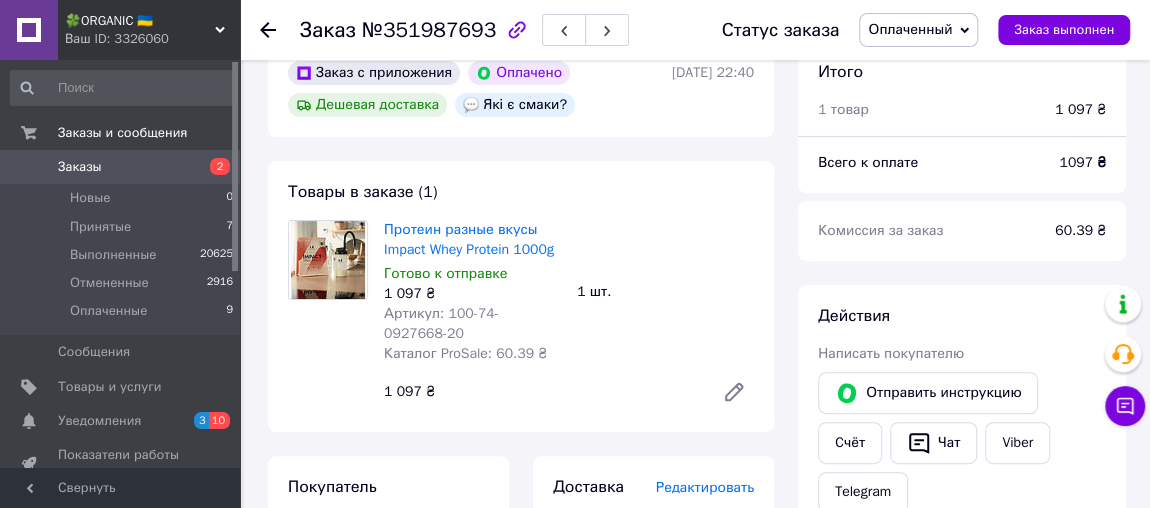 scroll, scrollTop: 103, scrollLeft: 0, axis: vertical 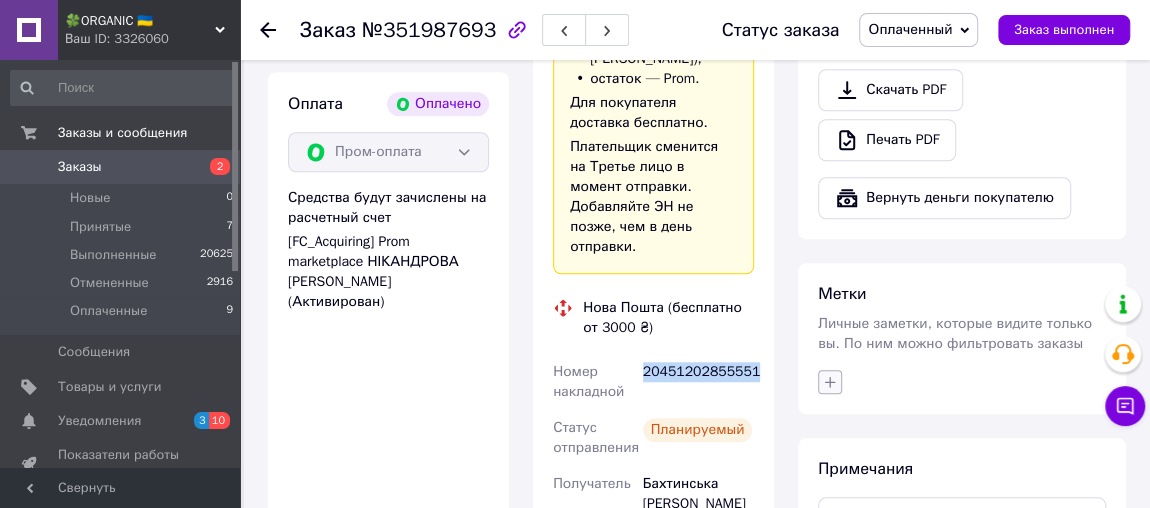 click 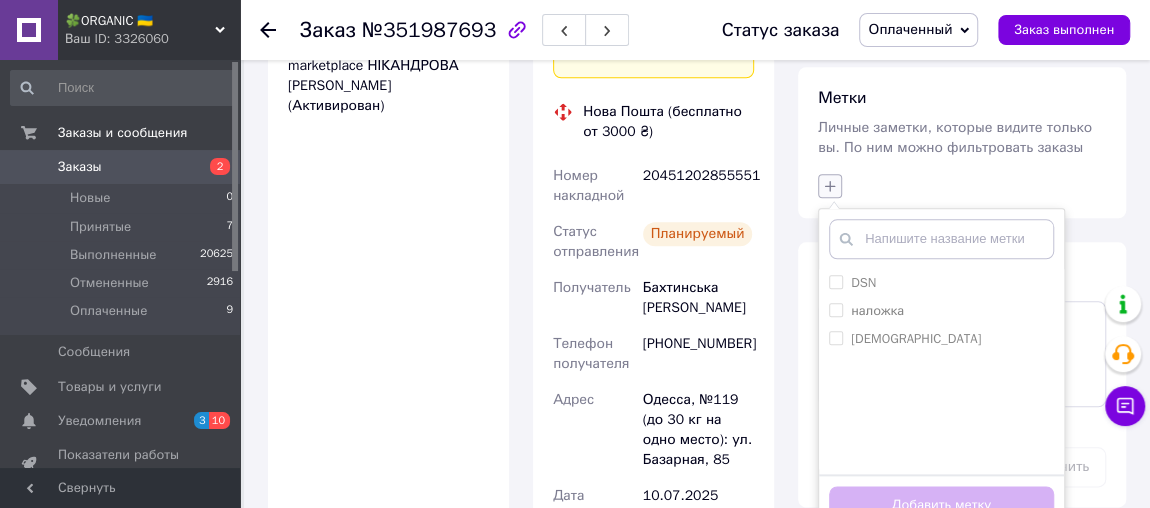 scroll, scrollTop: 985, scrollLeft: 0, axis: vertical 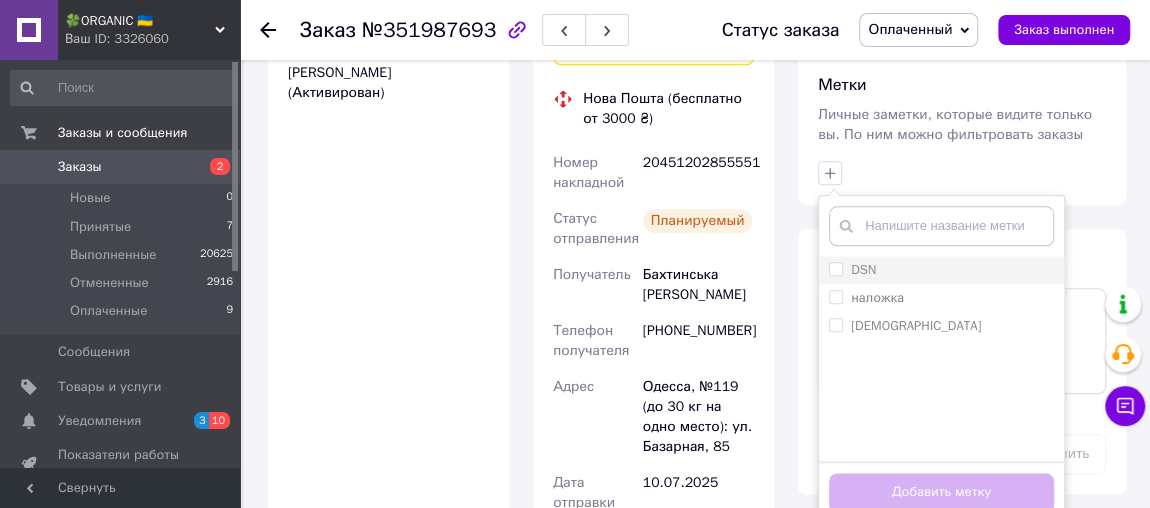 click on "DSN" at bounding box center [835, 268] 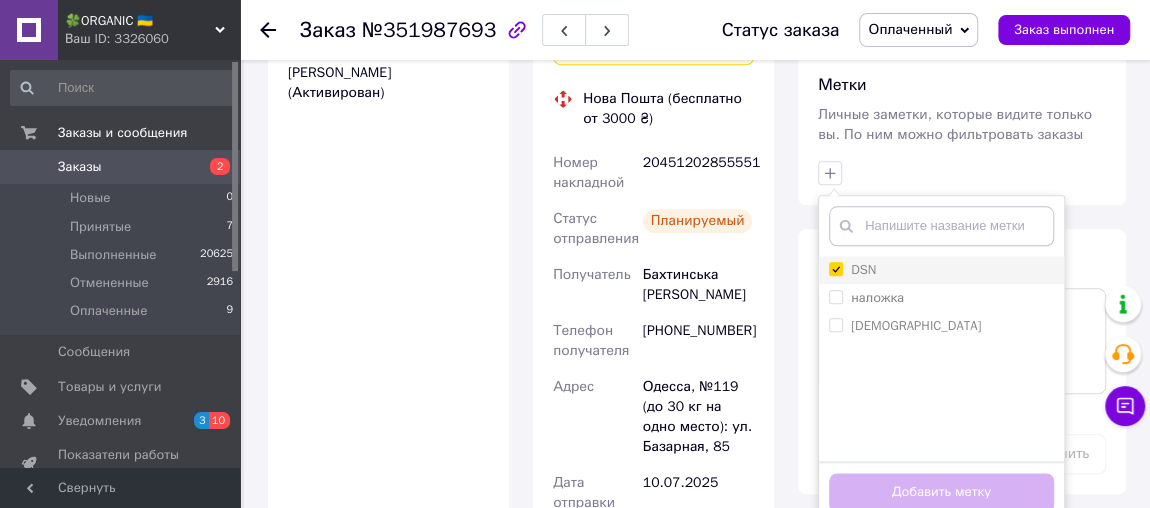 checkbox on "true" 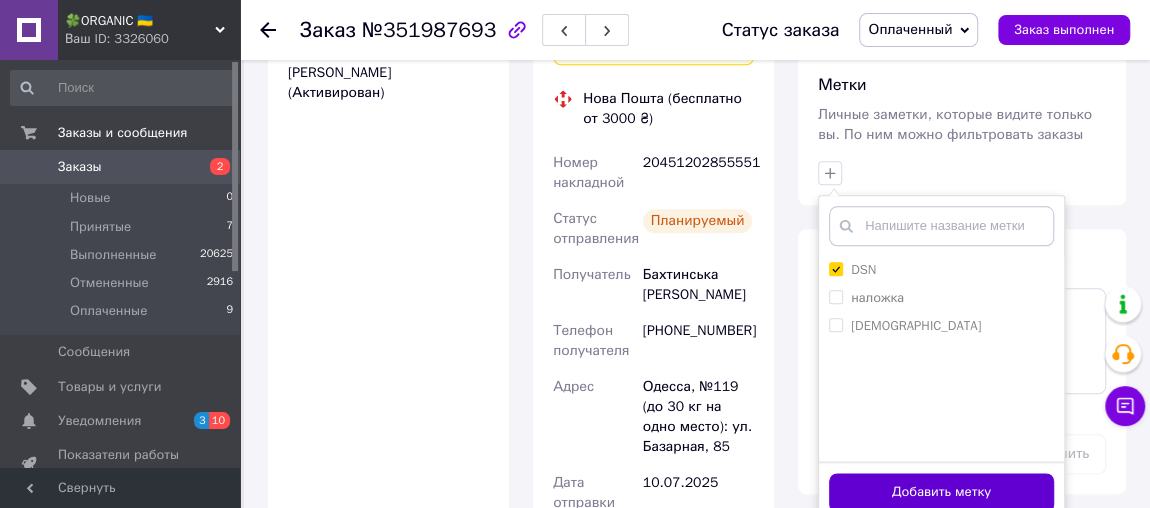 click on "Добавить метку" at bounding box center (941, 492) 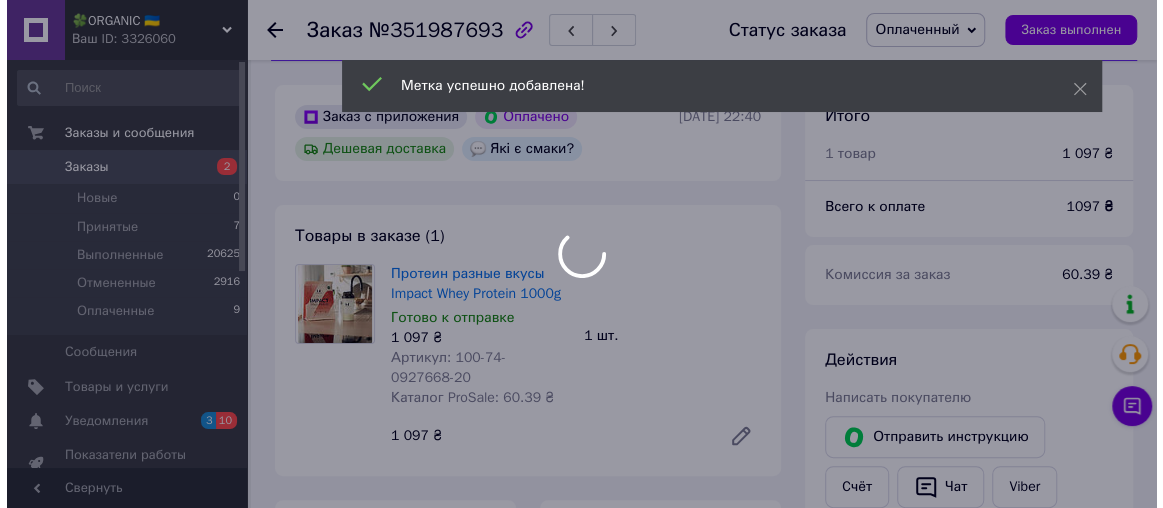 scroll, scrollTop: 0, scrollLeft: 0, axis: both 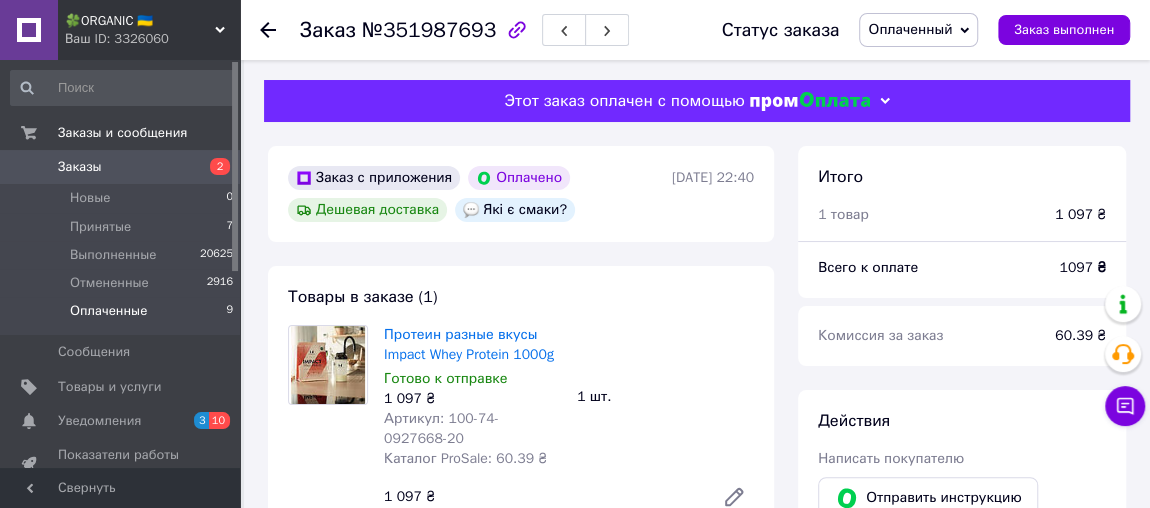 click on "Оплаченные" at bounding box center [108, 311] 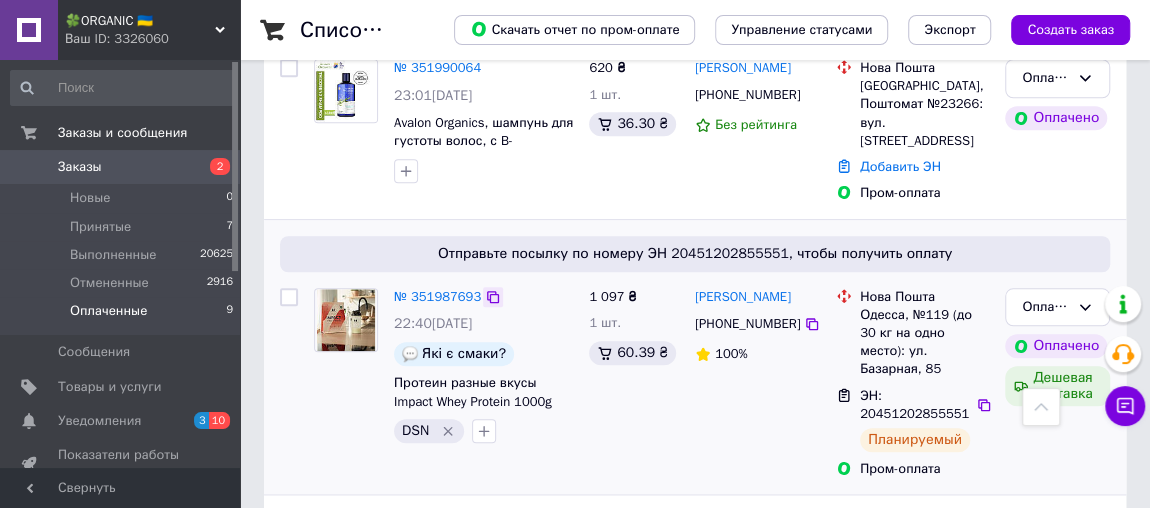 scroll, scrollTop: 789, scrollLeft: 0, axis: vertical 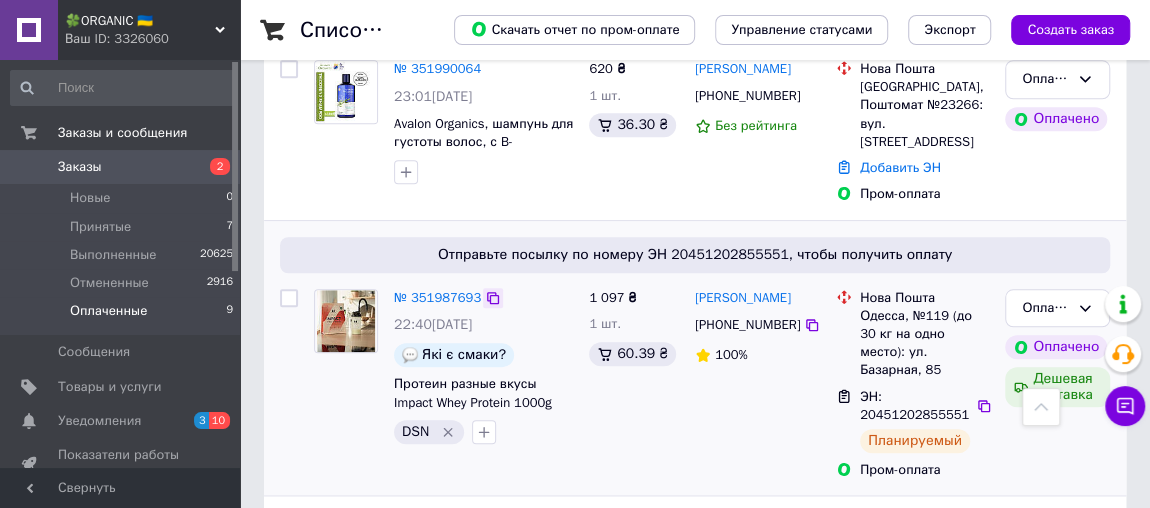 click 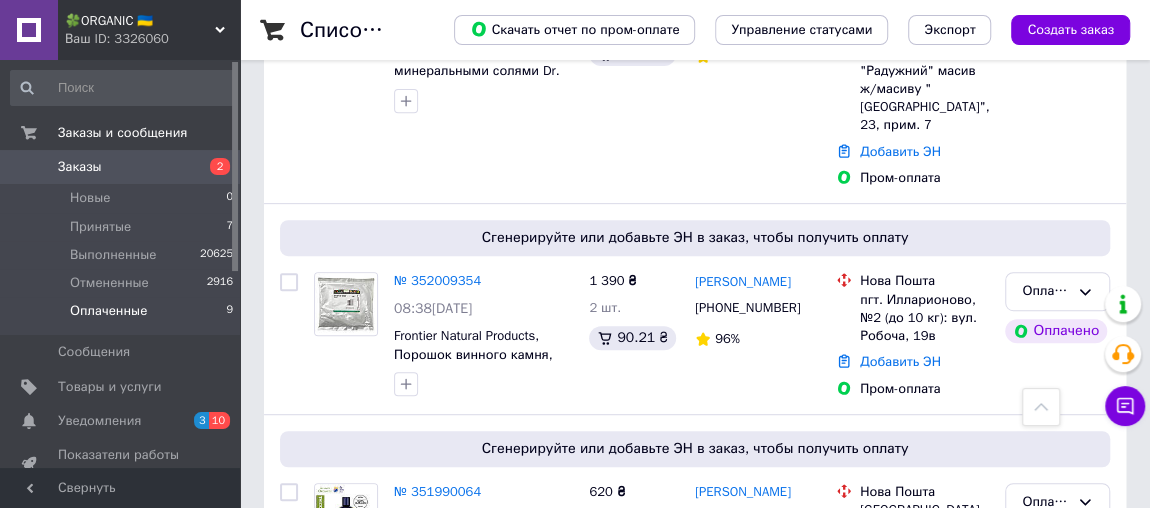 scroll, scrollTop: 0, scrollLeft: 0, axis: both 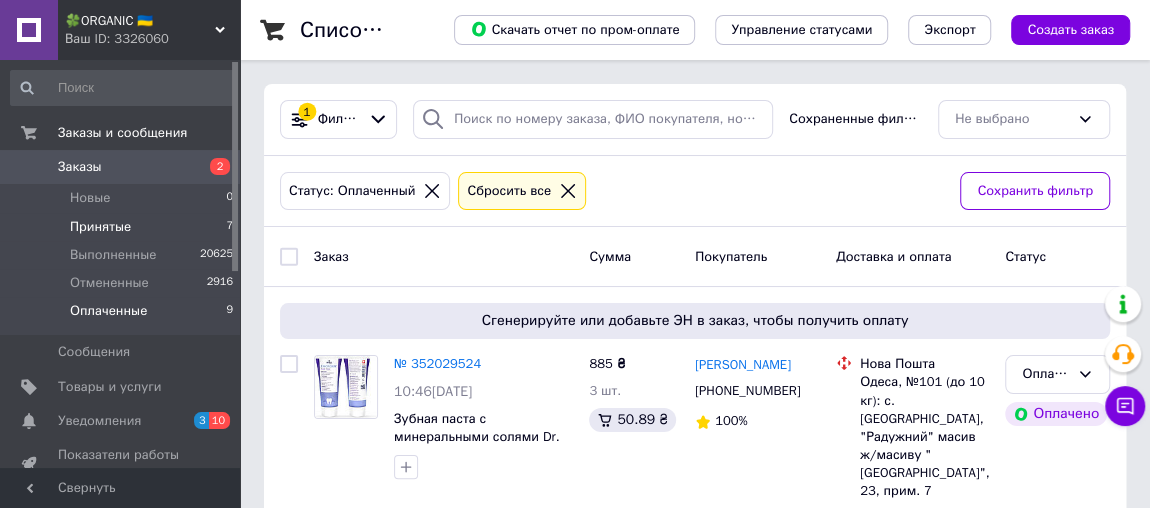 click on "Принятые" at bounding box center [100, 227] 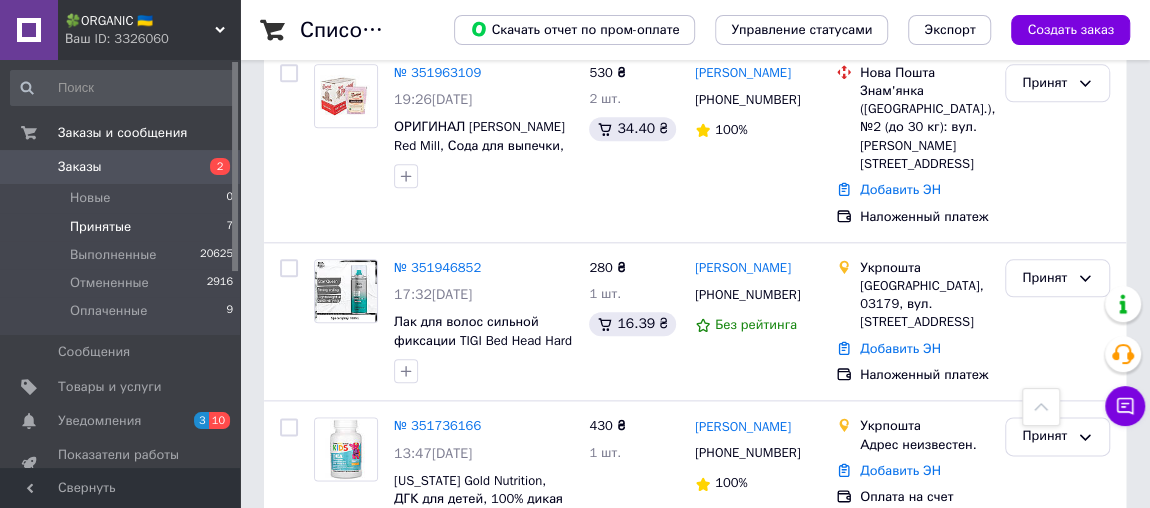 scroll, scrollTop: 1096, scrollLeft: 0, axis: vertical 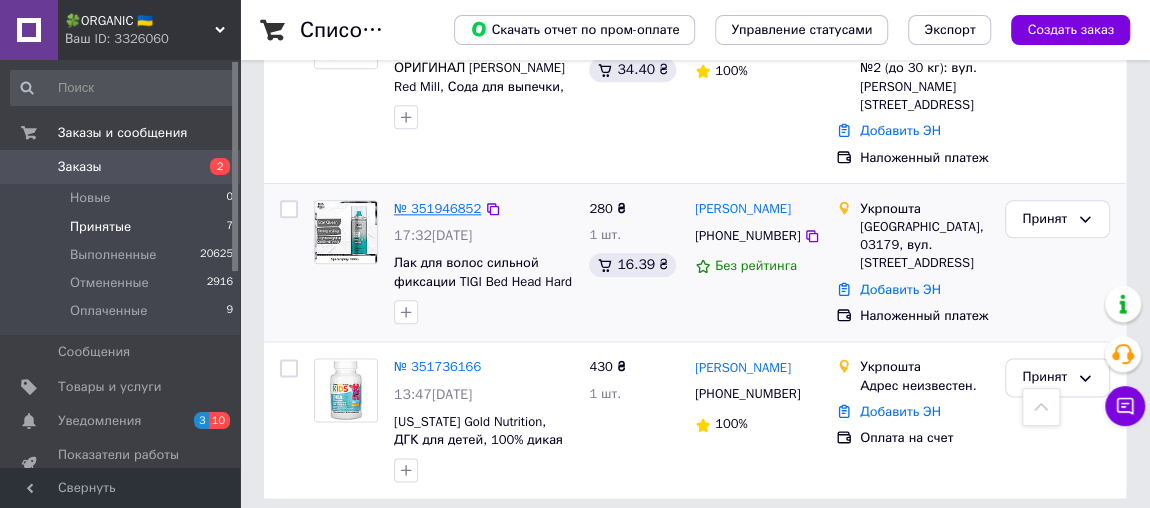 click on "№ 351946852" at bounding box center [437, 208] 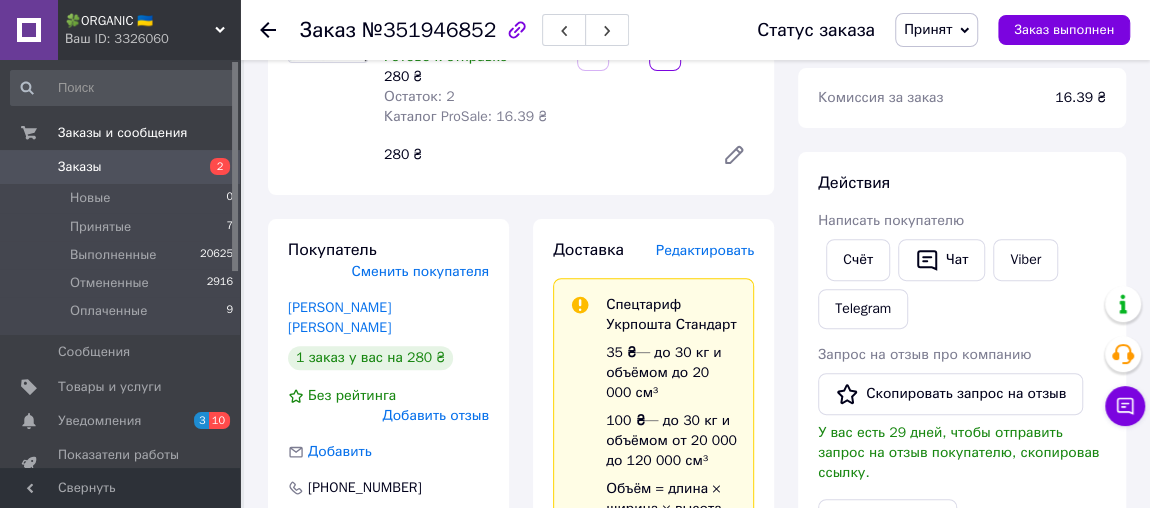 scroll, scrollTop: 0, scrollLeft: 0, axis: both 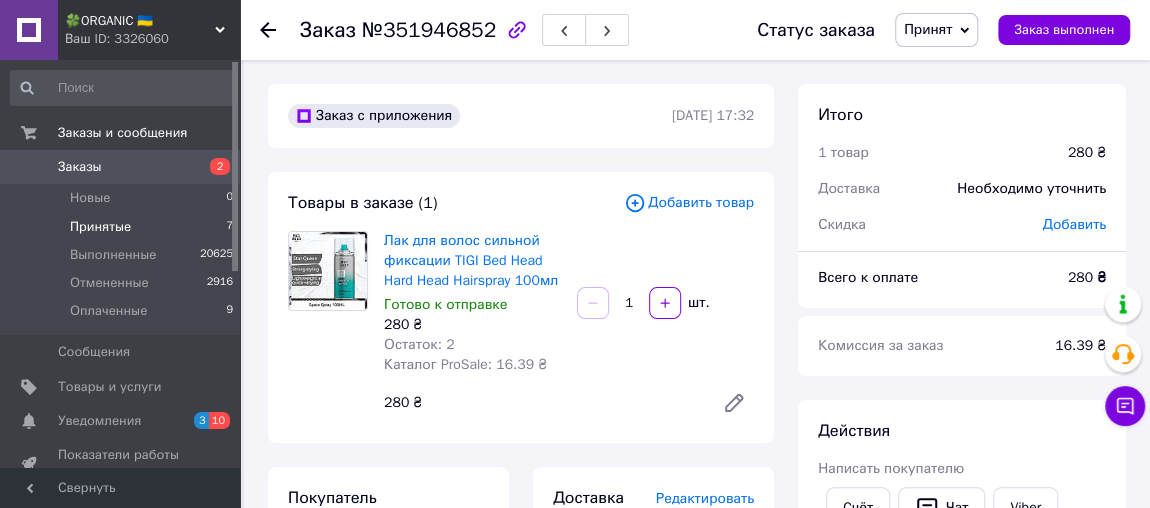 click on "Принятые 7" at bounding box center (122, 227) 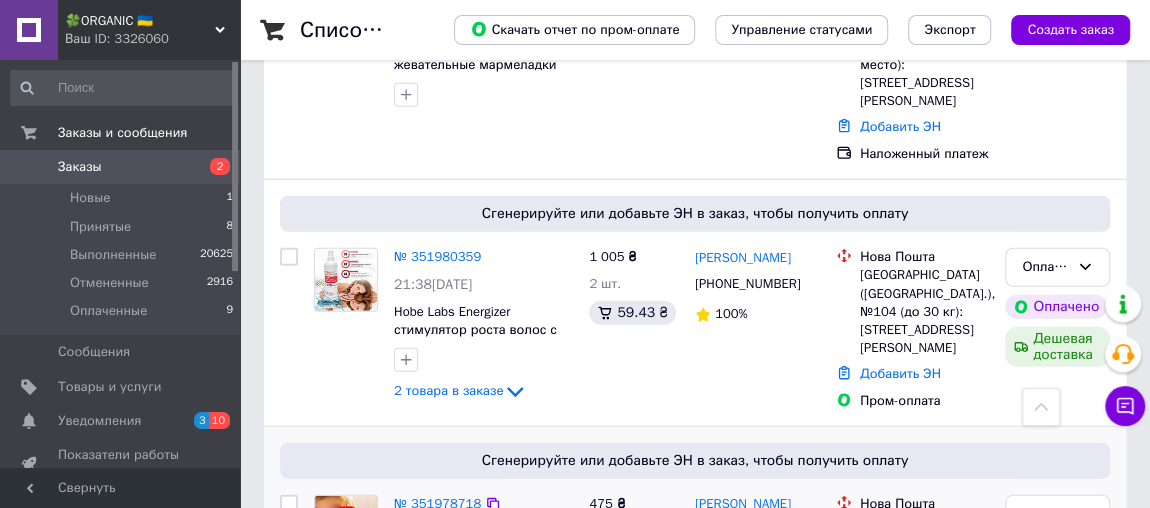 scroll, scrollTop: 2530, scrollLeft: 0, axis: vertical 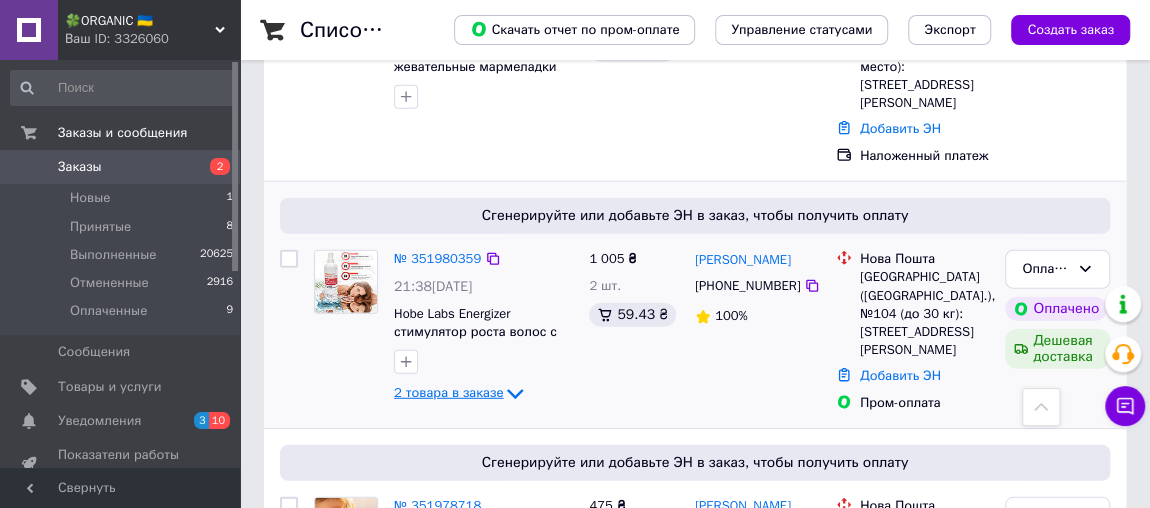 click 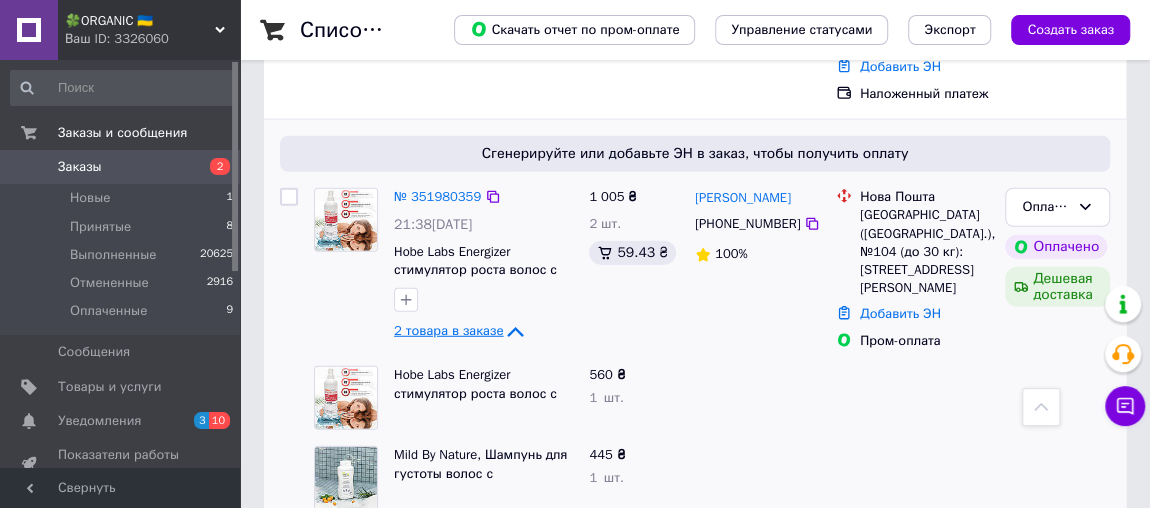 scroll, scrollTop: 2590, scrollLeft: 0, axis: vertical 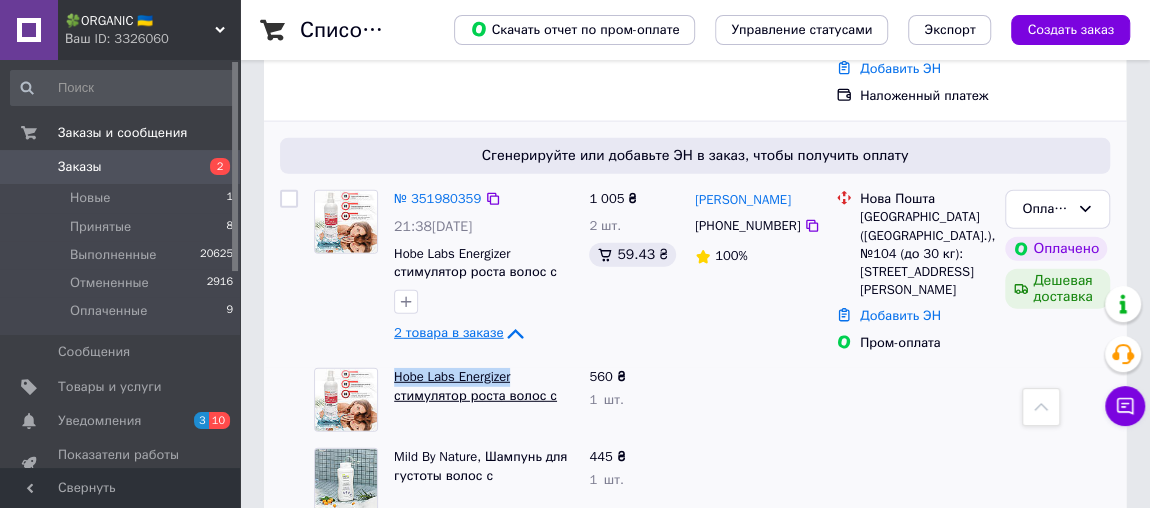 drag, startPoint x: 392, startPoint y: 249, endPoint x: 510, endPoint y: 243, distance: 118.15244 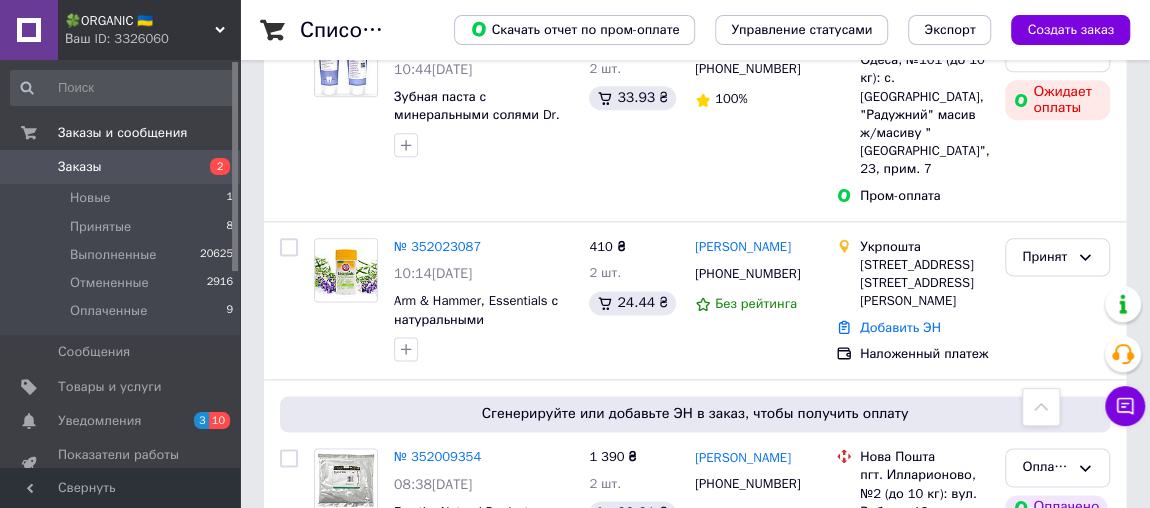scroll, scrollTop: 1172, scrollLeft: 0, axis: vertical 